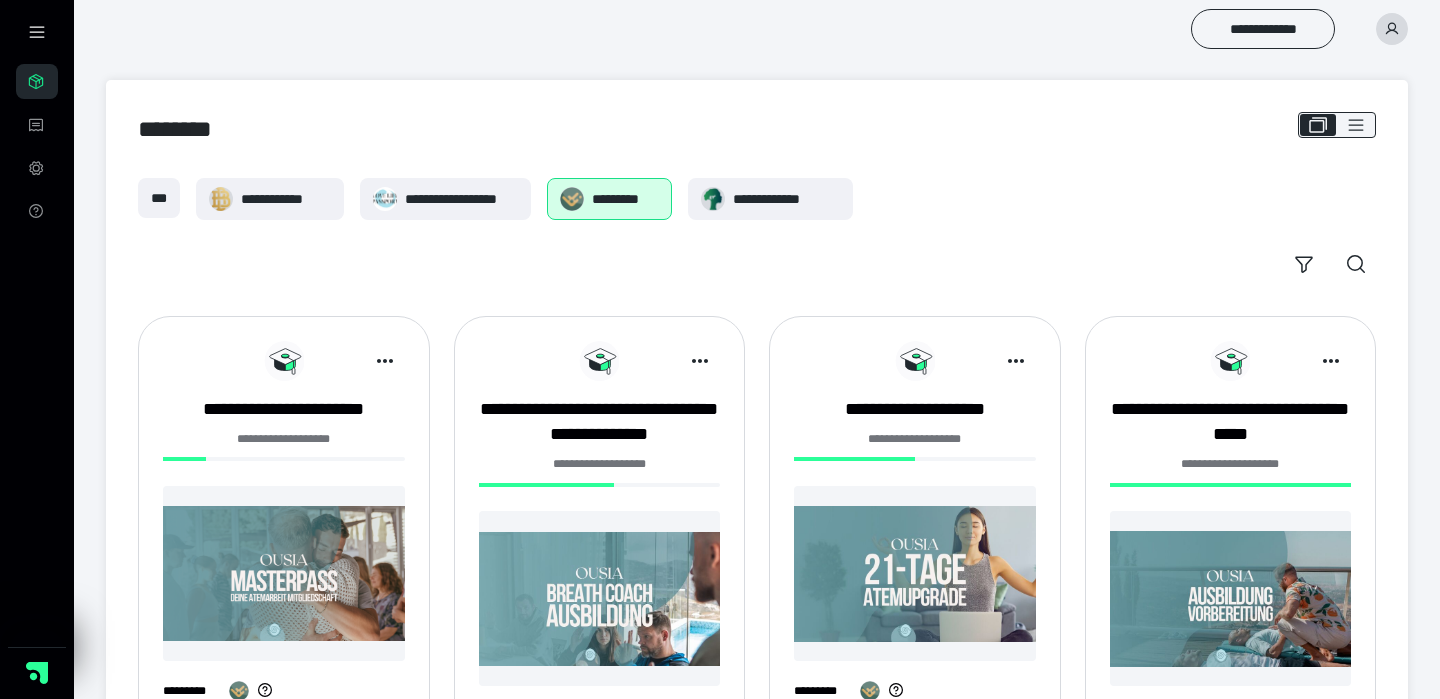 scroll, scrollTop: 0, scrollLeft: 0, axis: both 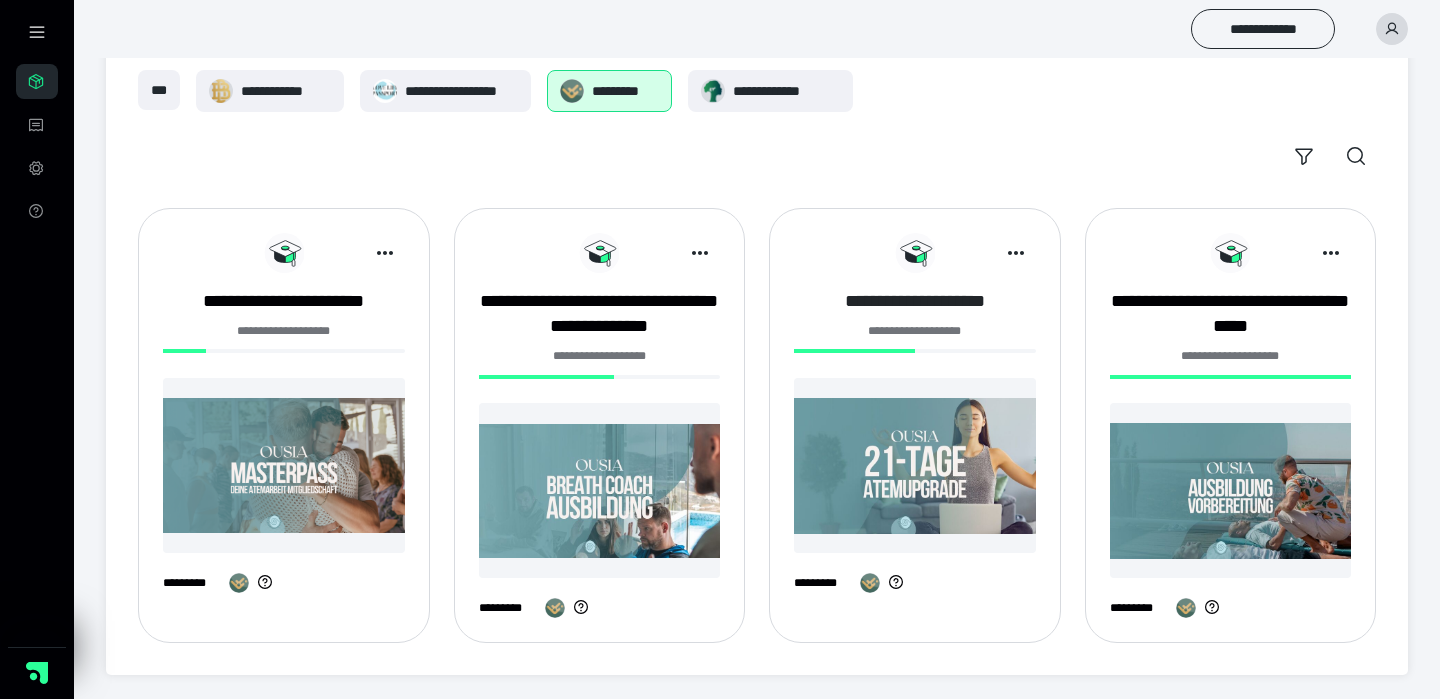 click on "**********" at bounding box center [915, 301] 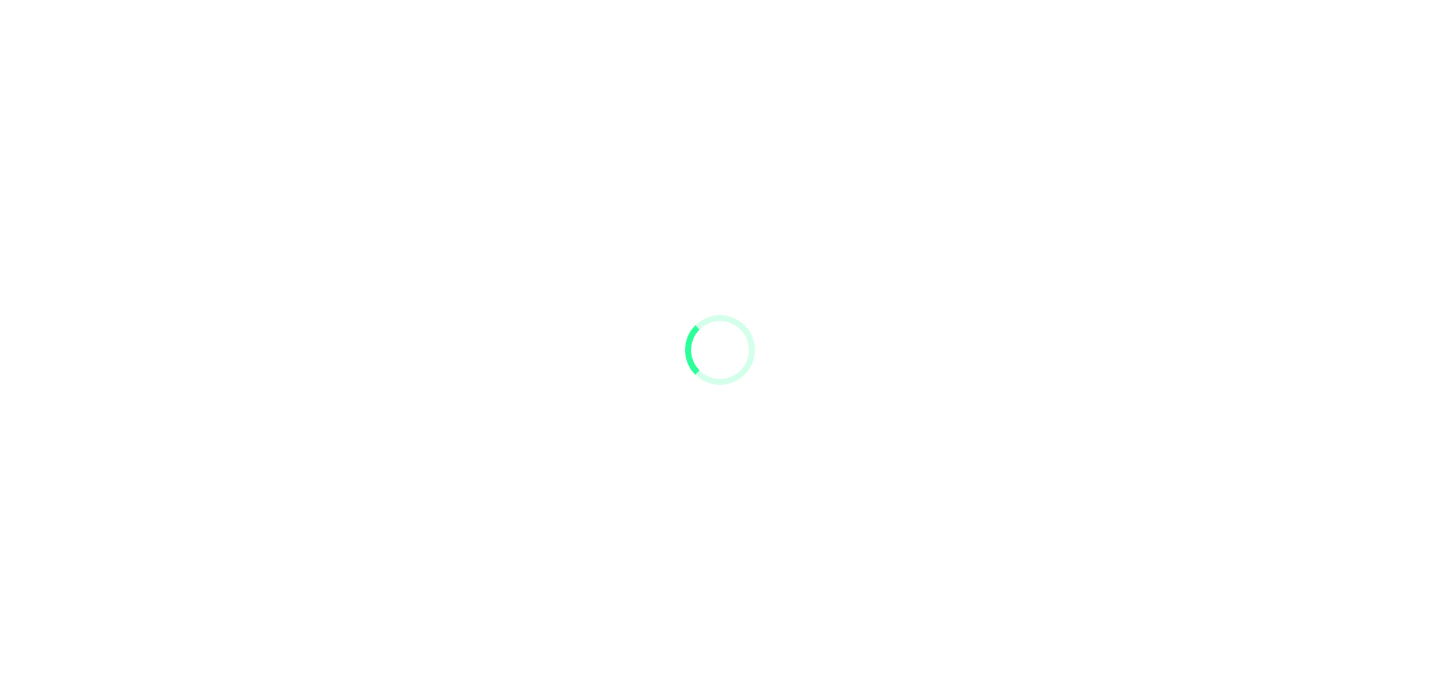 scroll, scrollTop: 0, scrollLeft: 0, axis: both 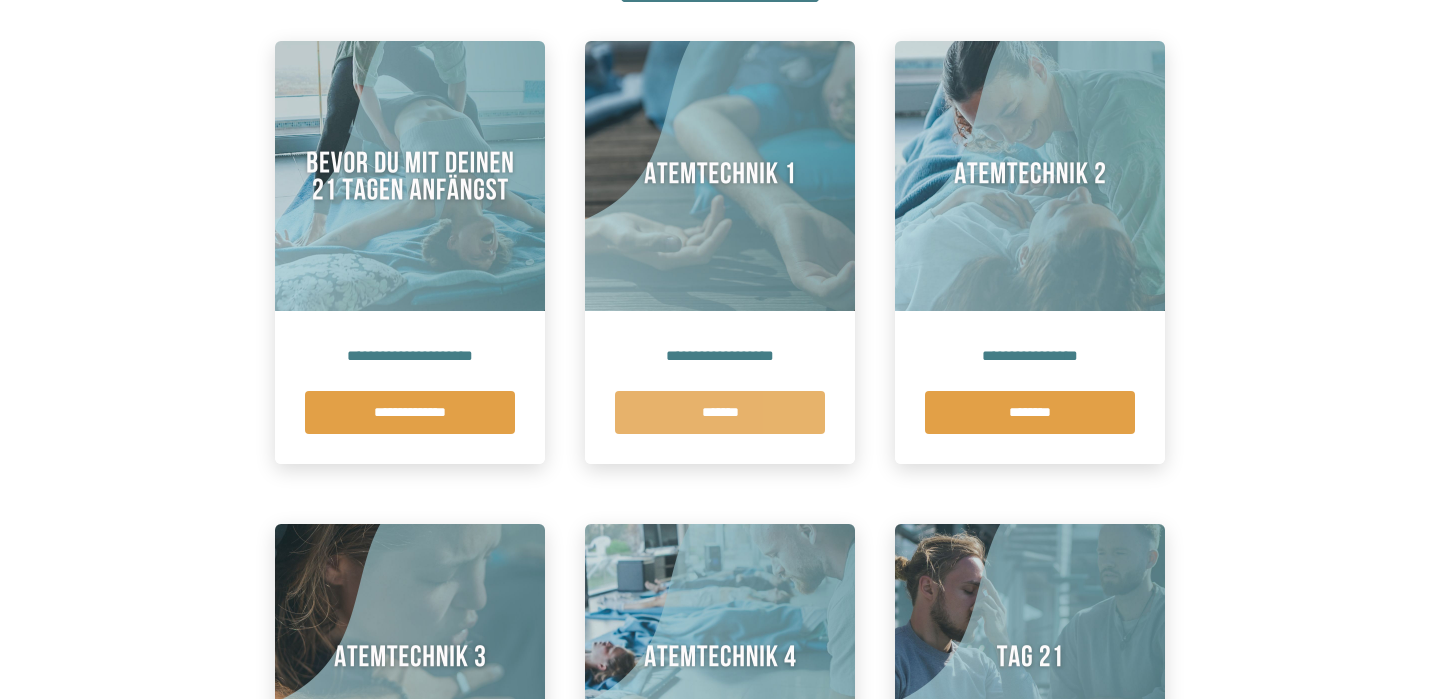 click on "*******" at bounding box center (720, 412) 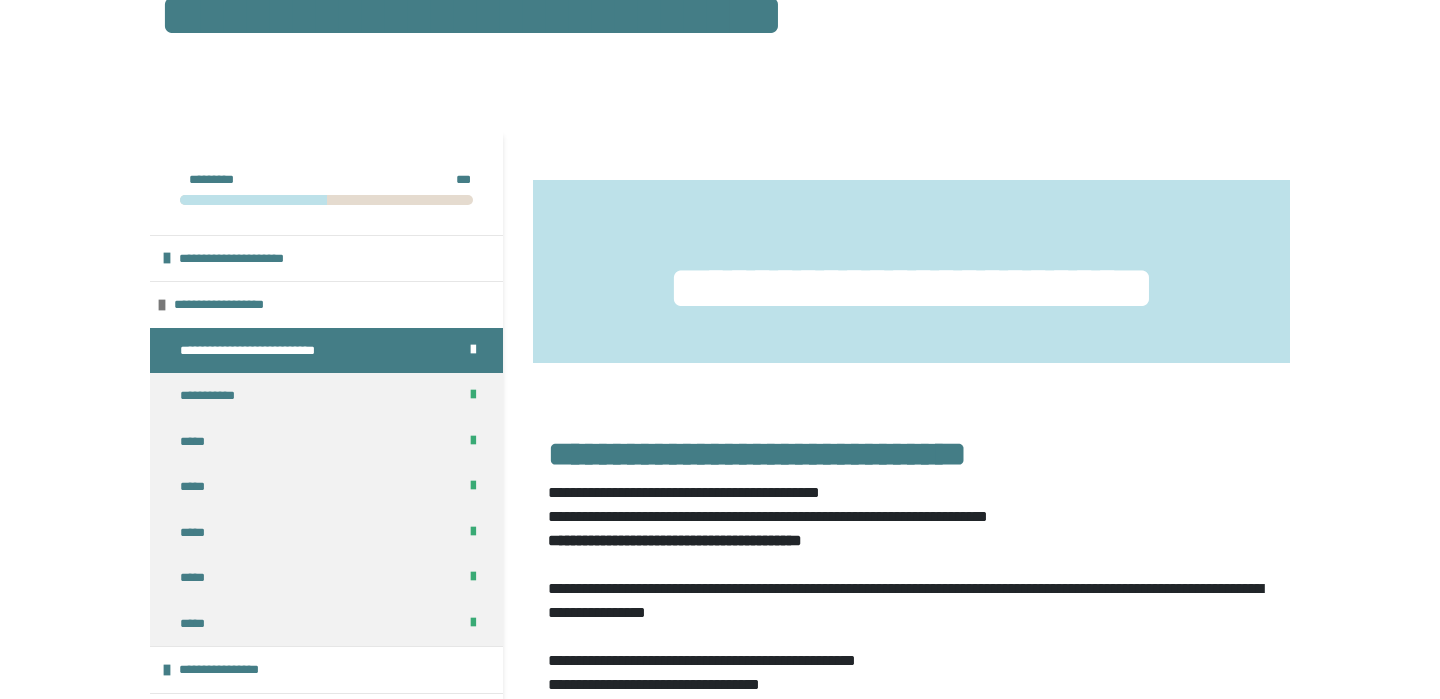 scroll, scrollTop: 296, scrollLeft: 0, axis: vertical 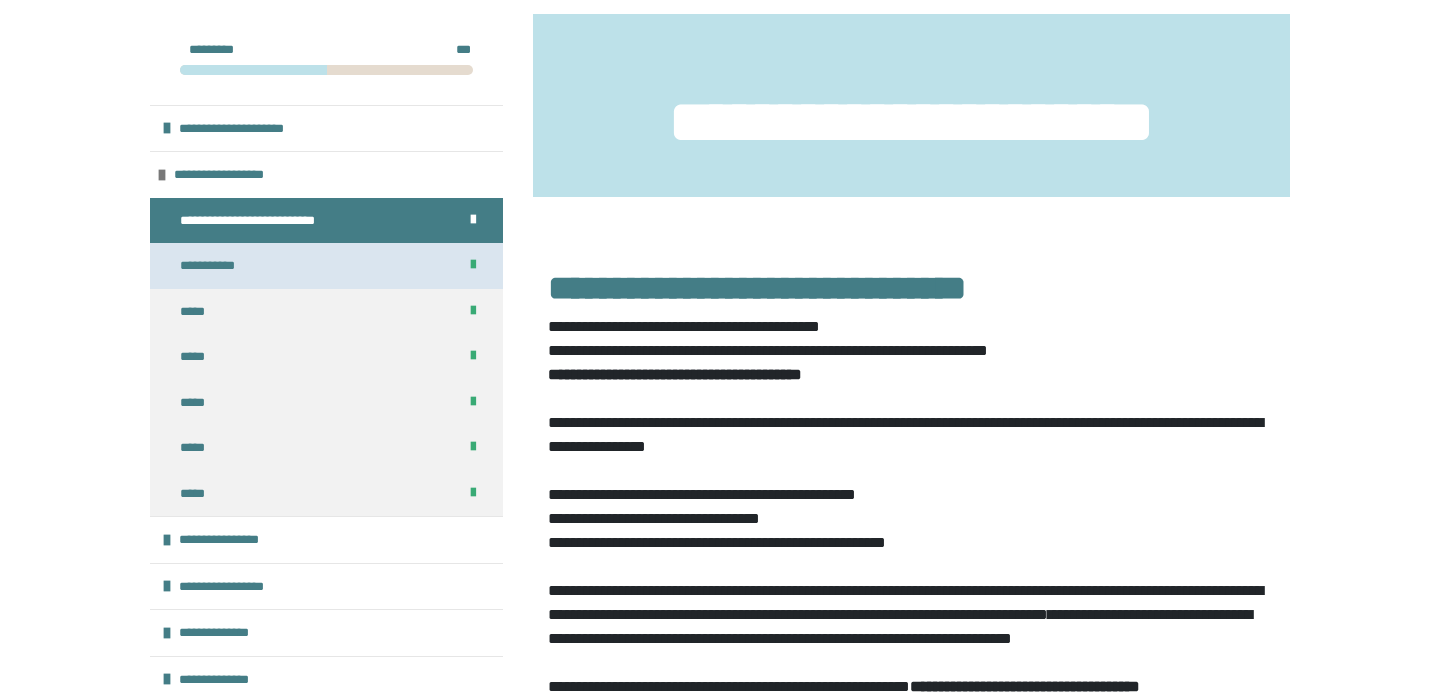 click on "**********" at bounding box center (326, 266) 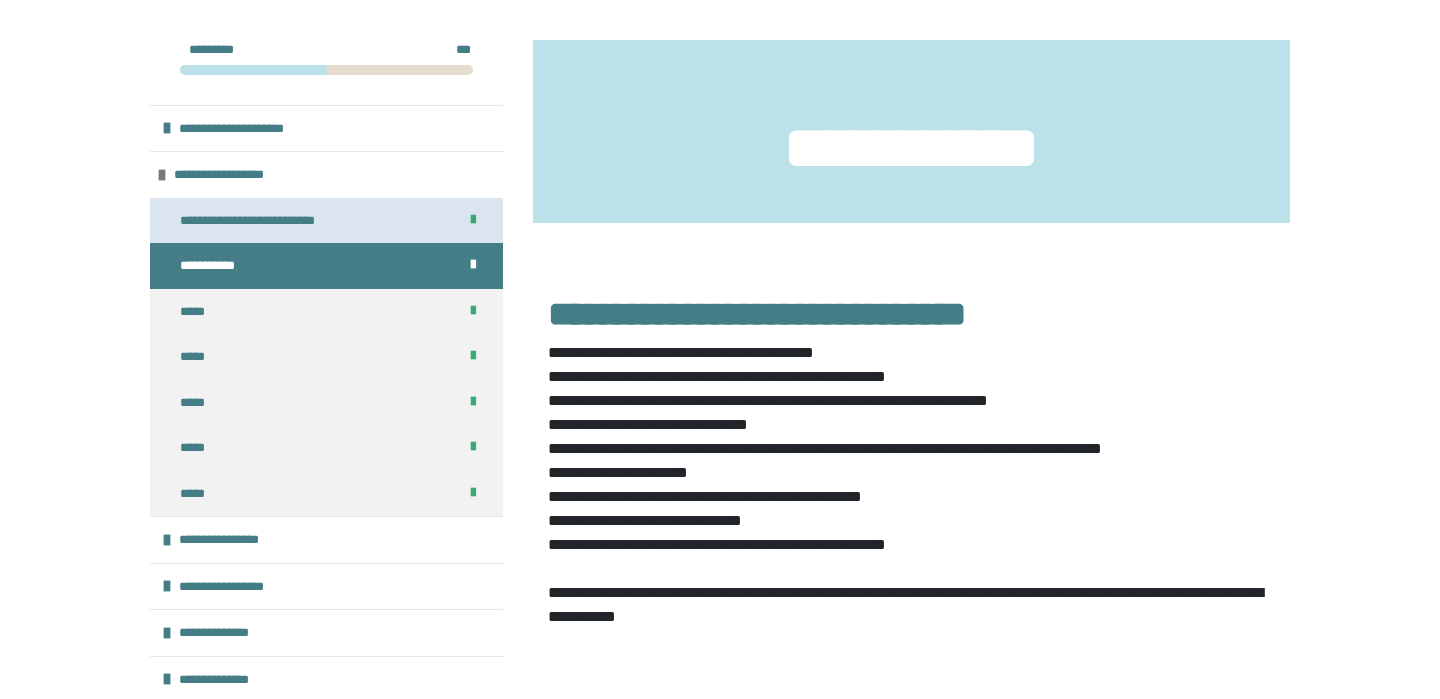 click on "**********" at bounding box center (265, 221) 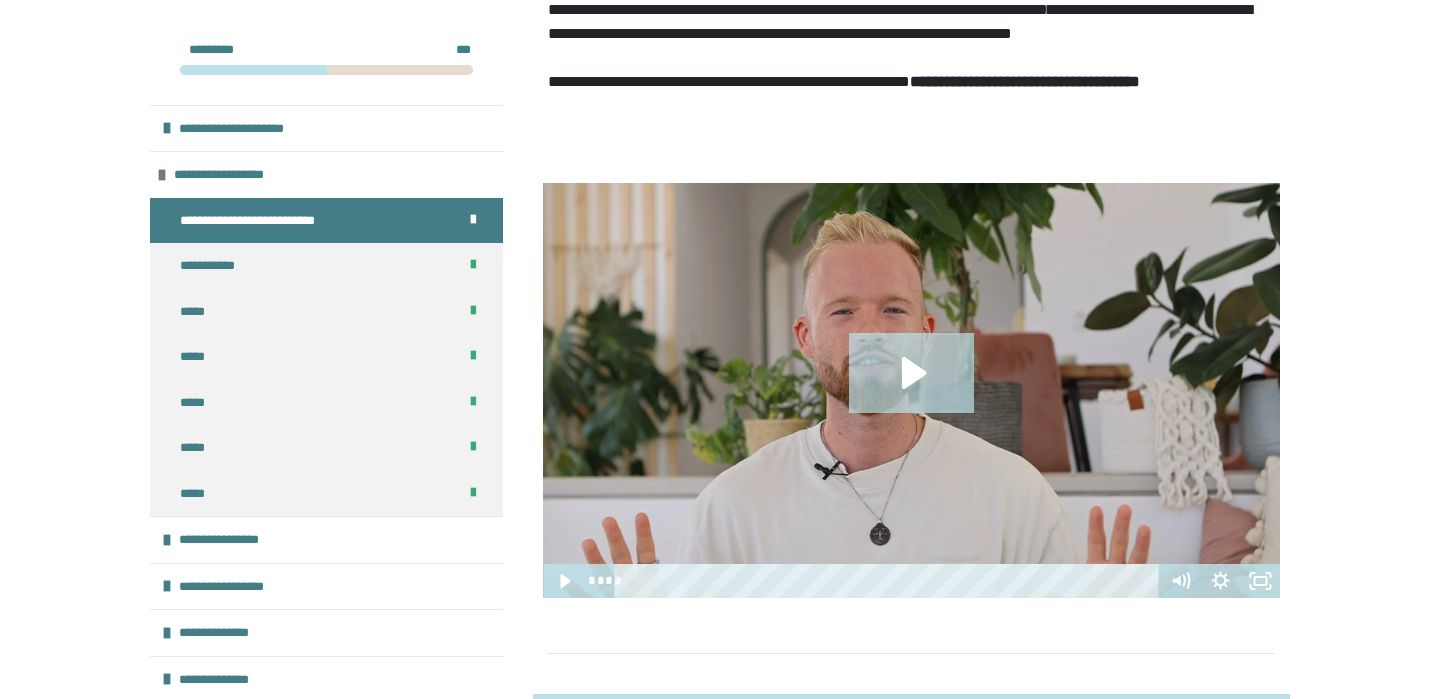 scroll, scrollTop: 903, scrollLeft: 0, axis: vertical 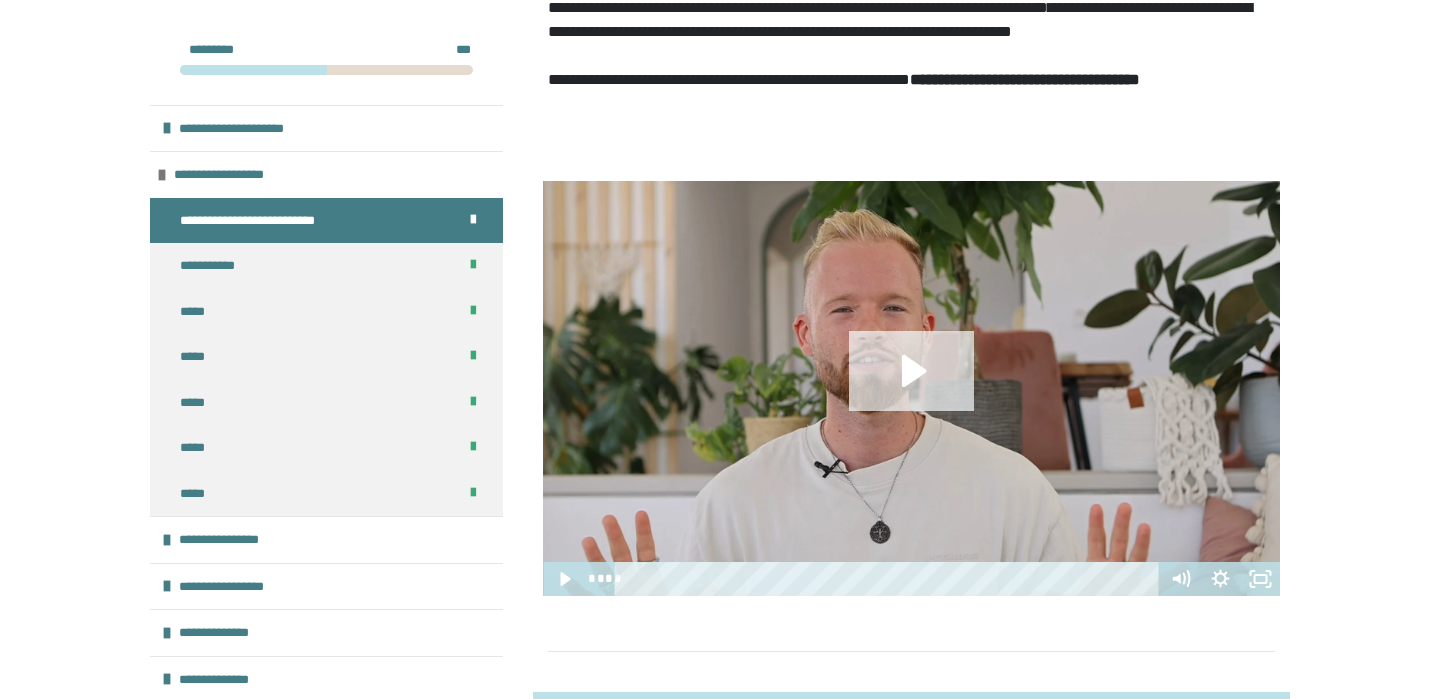 click 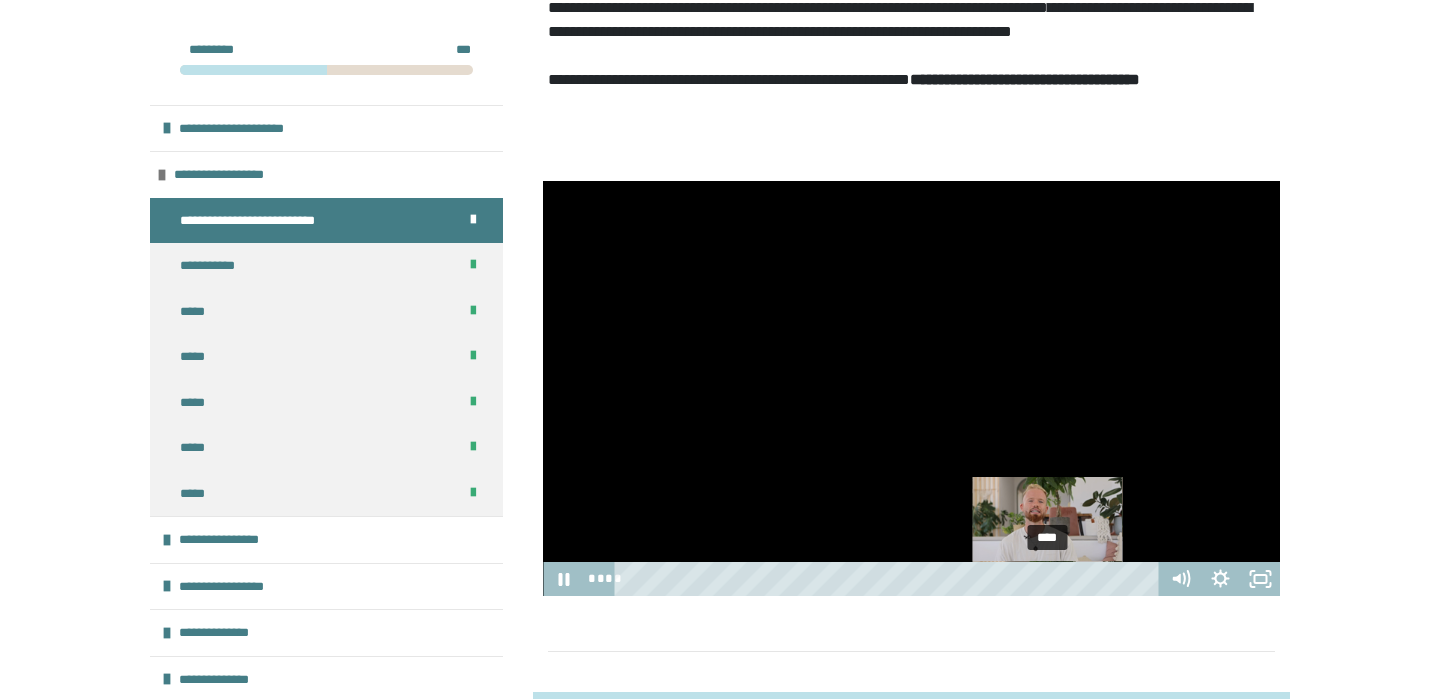 click on "****" at bounding box center [889, 579] 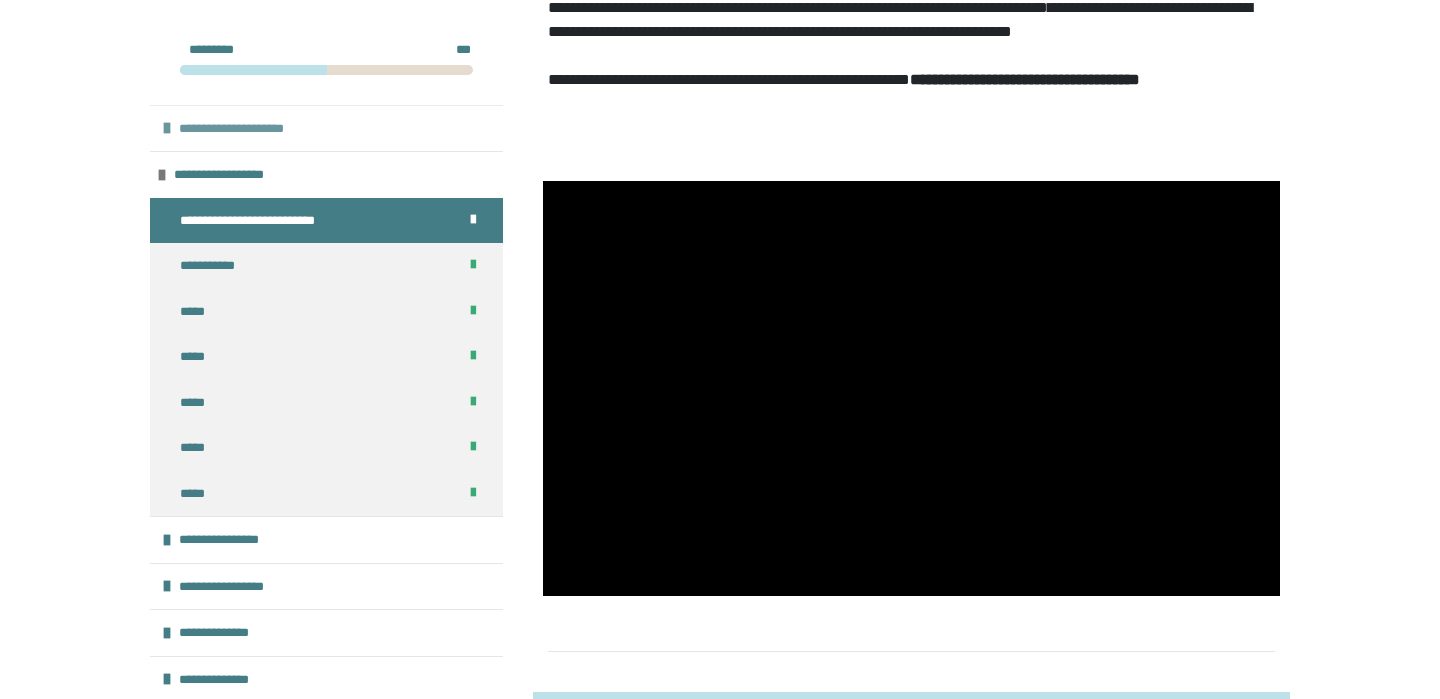 click on "**********" at bounding box center (247, 129) 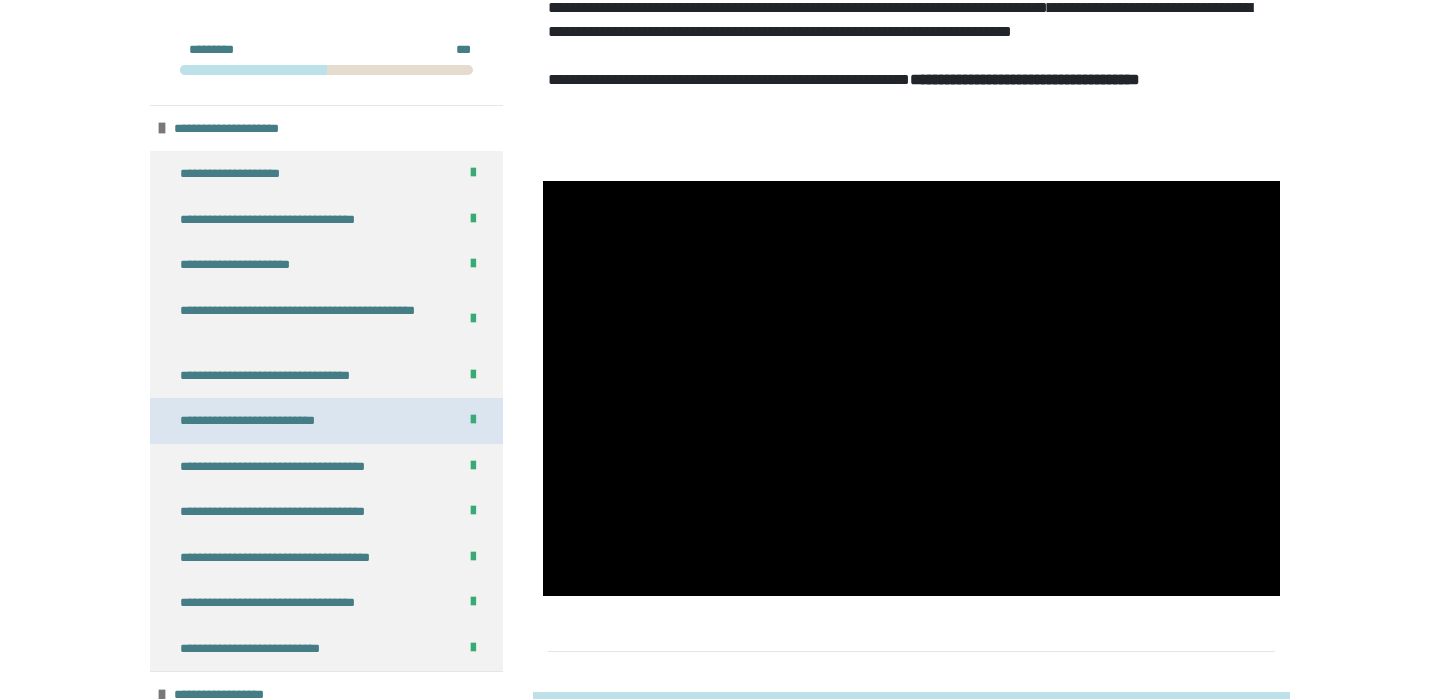 click on "**********" at bounding box center [271, 421] 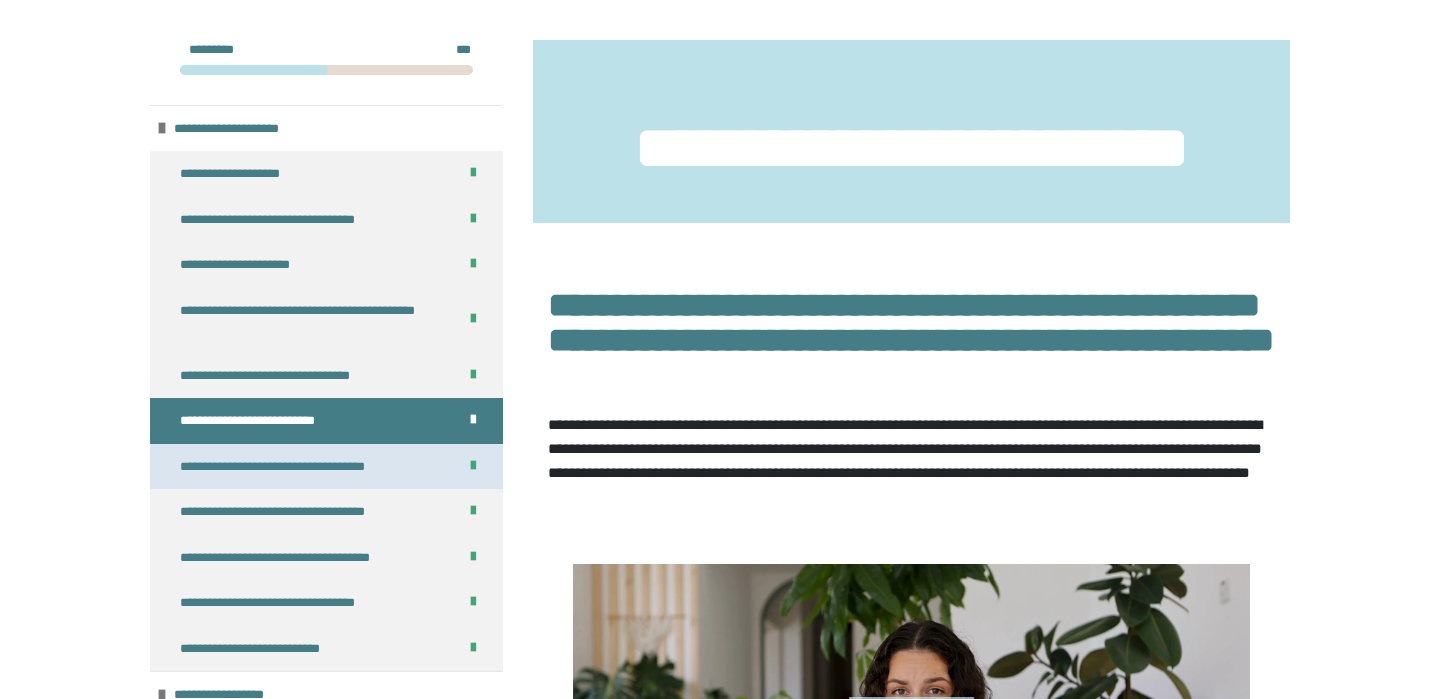 click on "**********" at bounding box center [296, 467] 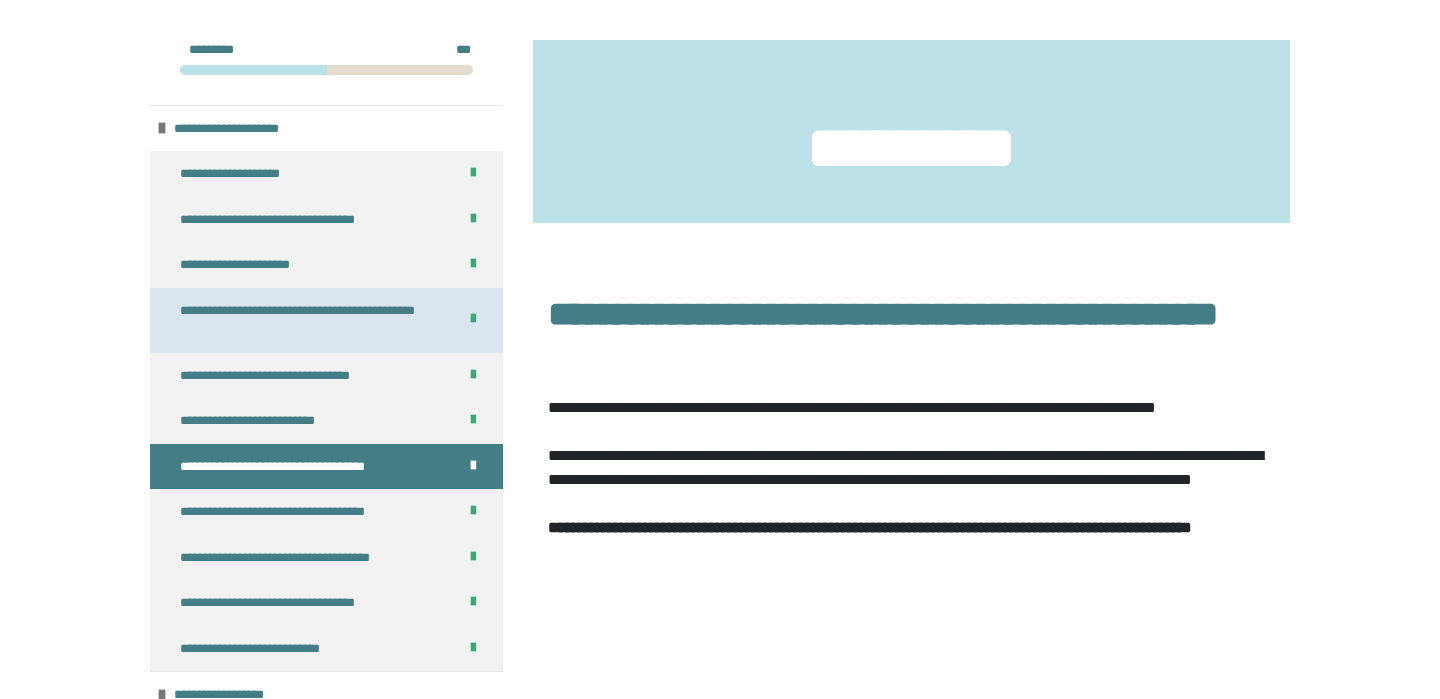 click on "**********" at bounding box center [310, 320] 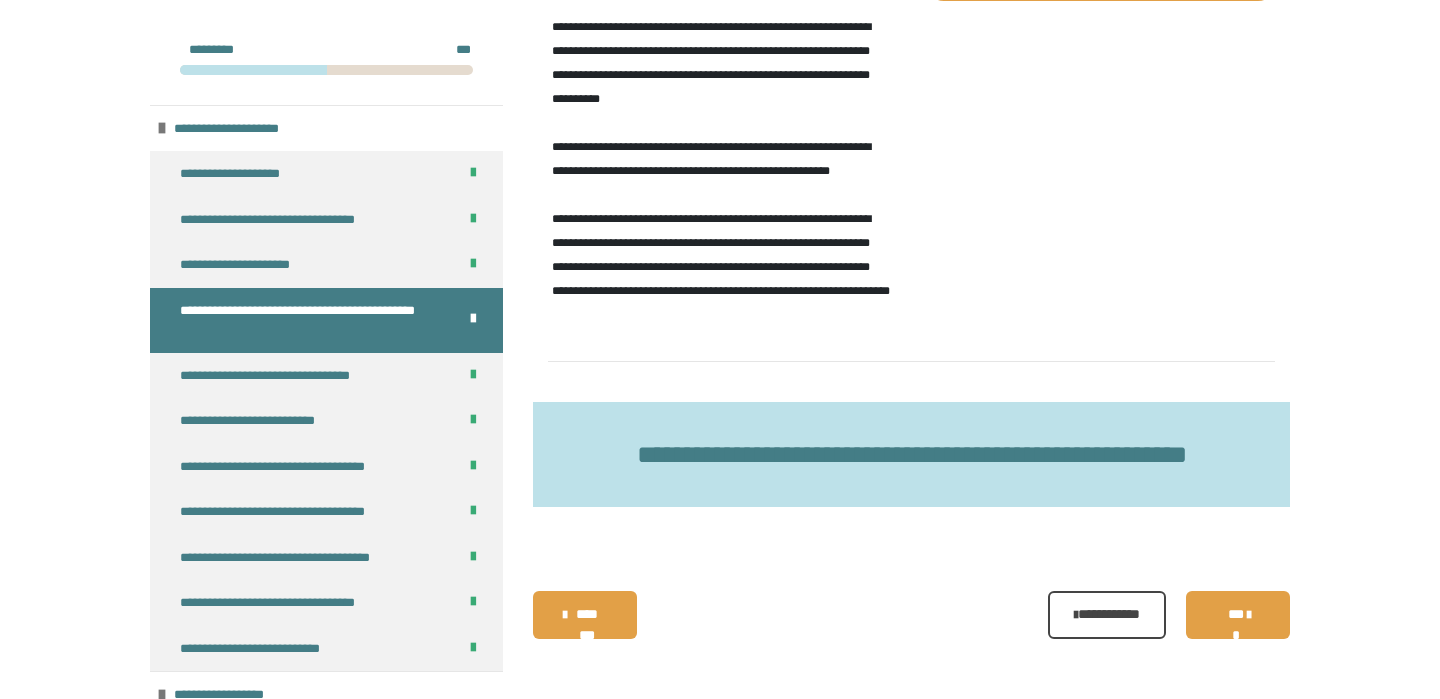 scroll, scrollTop: 2155, scrollLeft: 0, axis: vertical 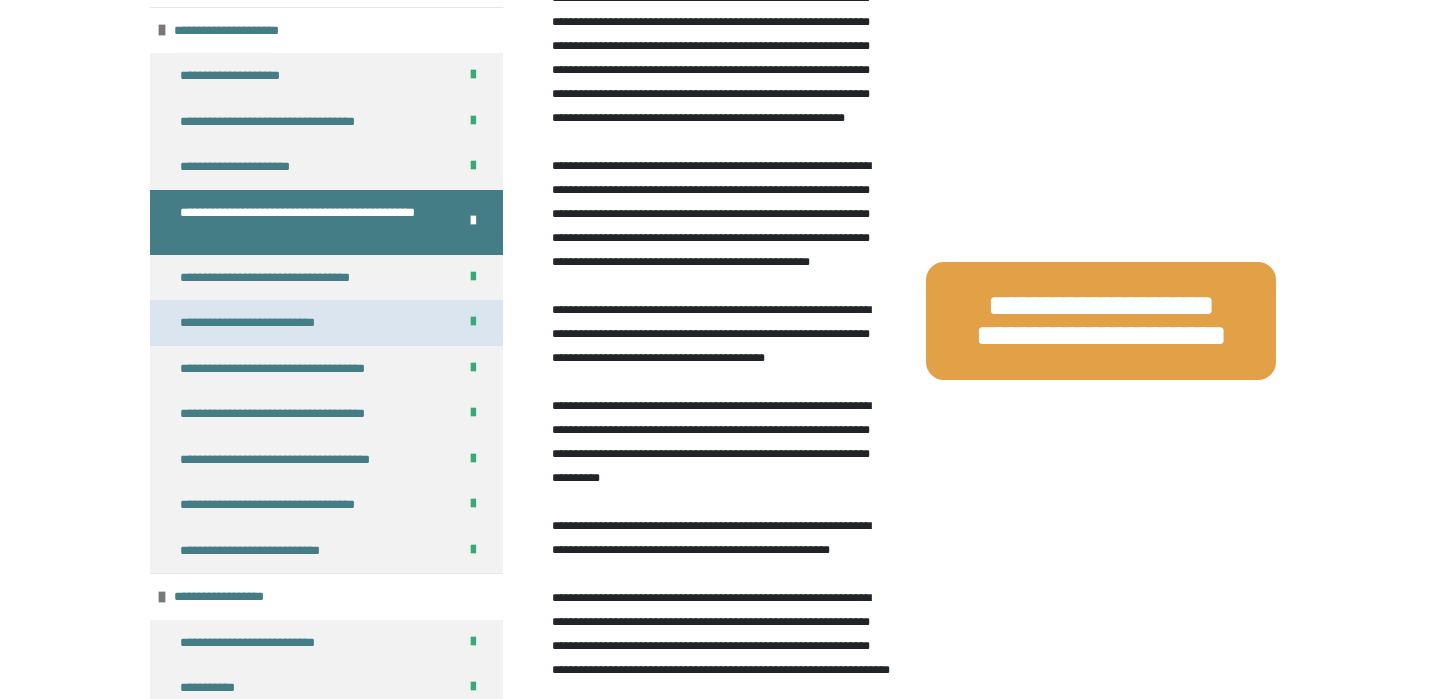 click on "**********" at bounding box center [271, 323] 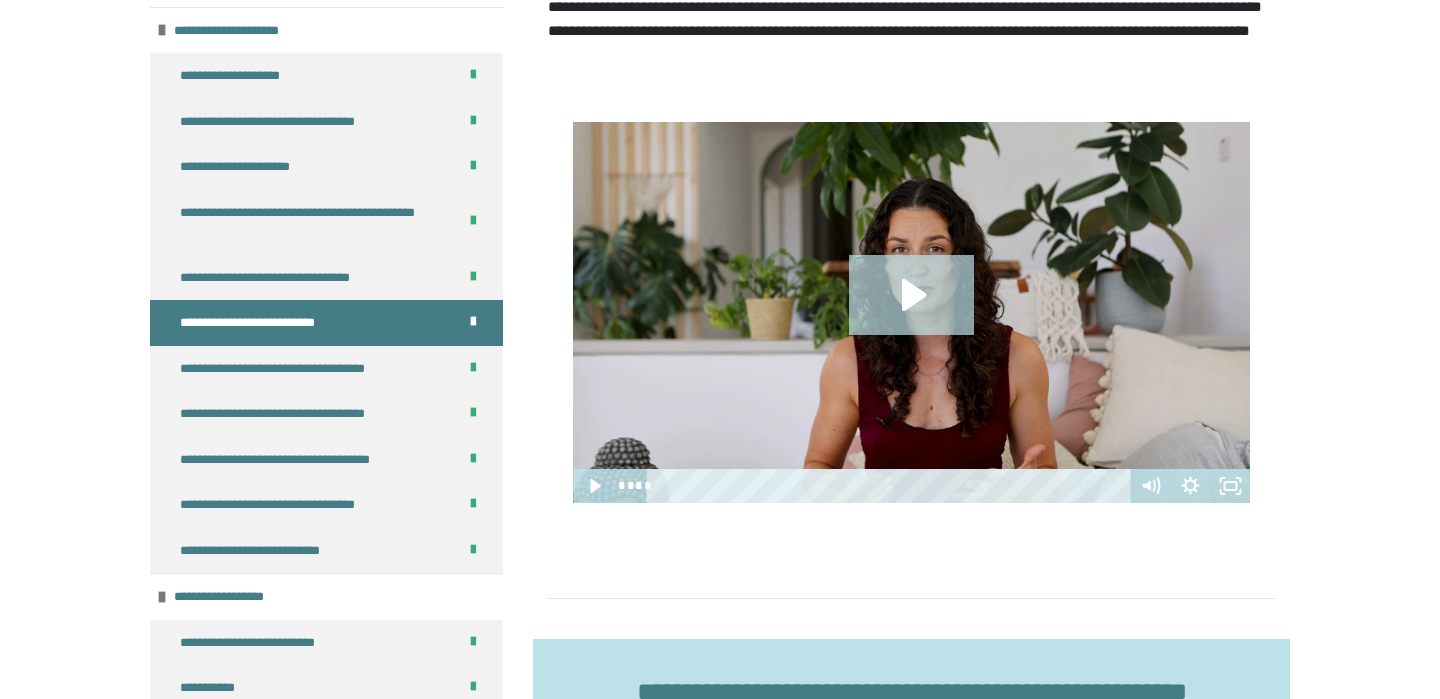 scroll, scrollTop: 974, scrollLeft: 0, axis: vertical 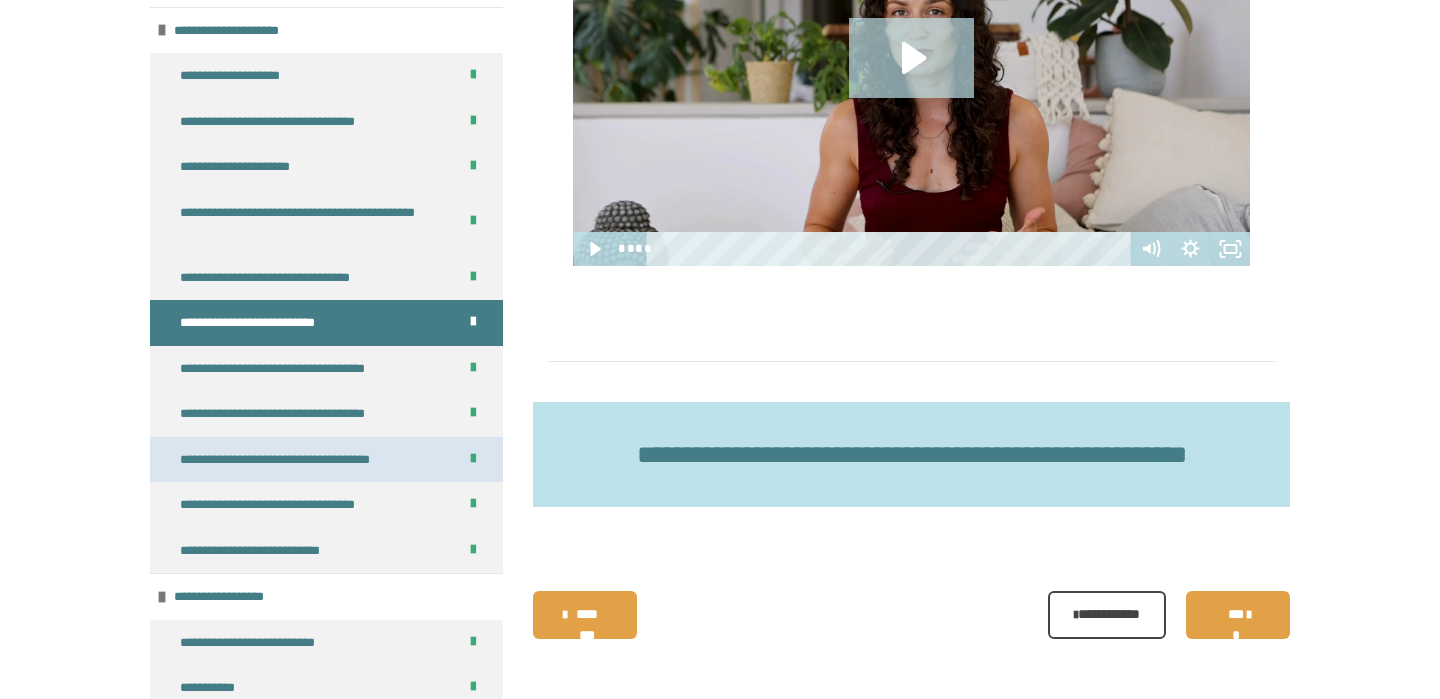 click on "**********" at bounding box center (299, 460) 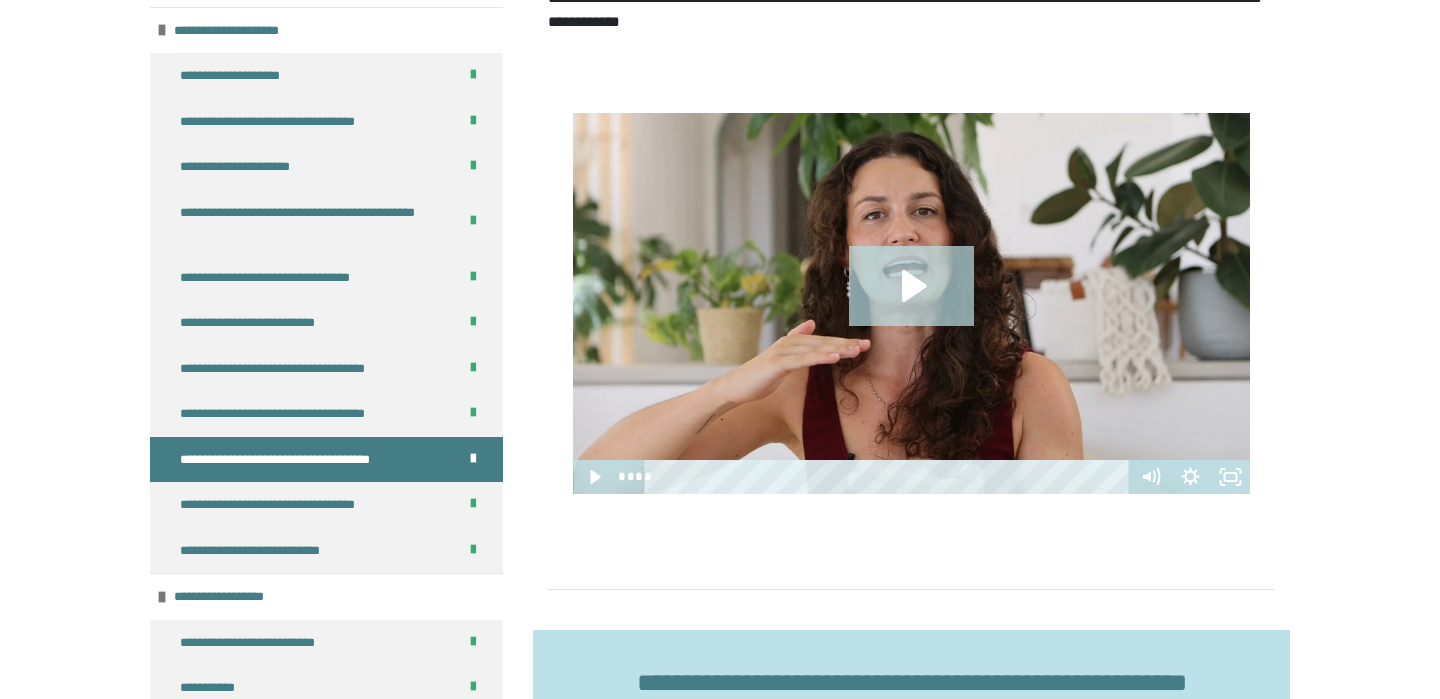 scroll, scrollTop: 417, scrollLeft: 0, axis: vertical 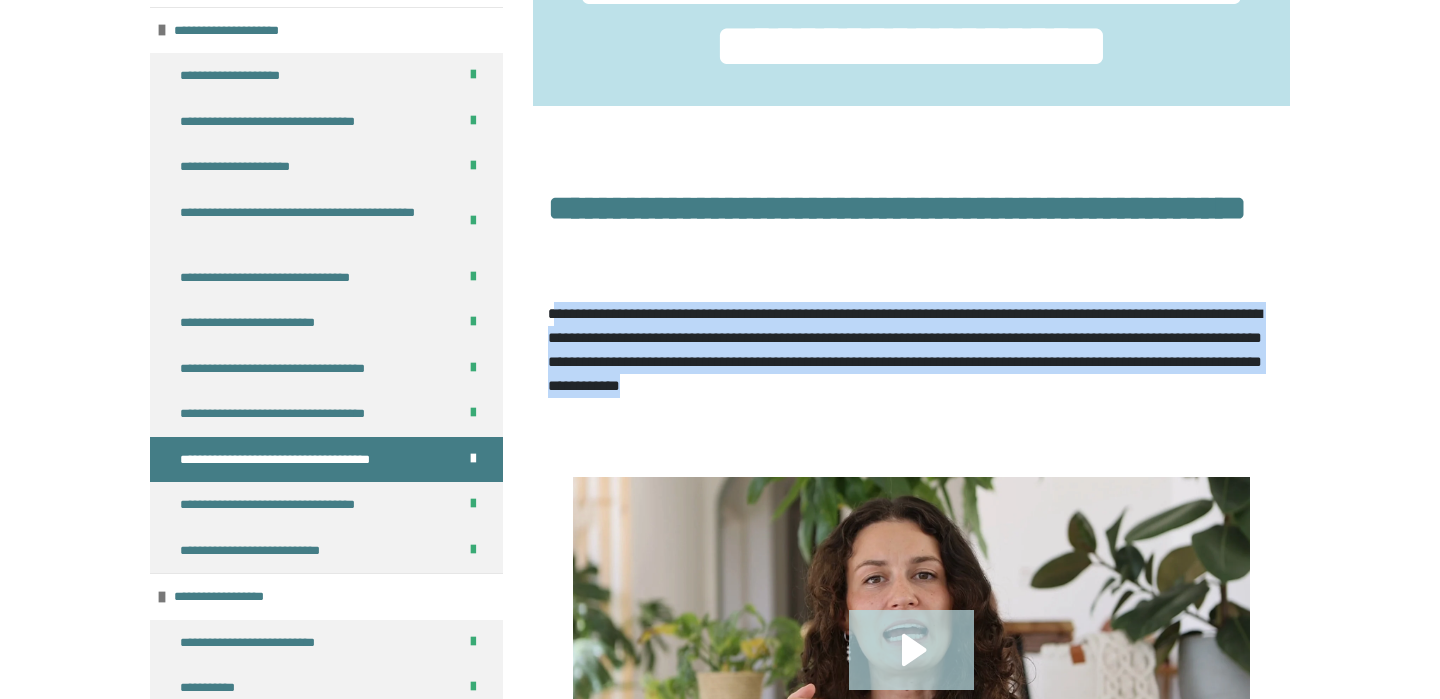 drag, startPoint x: 556, startPoint y: 310, endPoint x: 836, endPoint y: 412, distance: 298 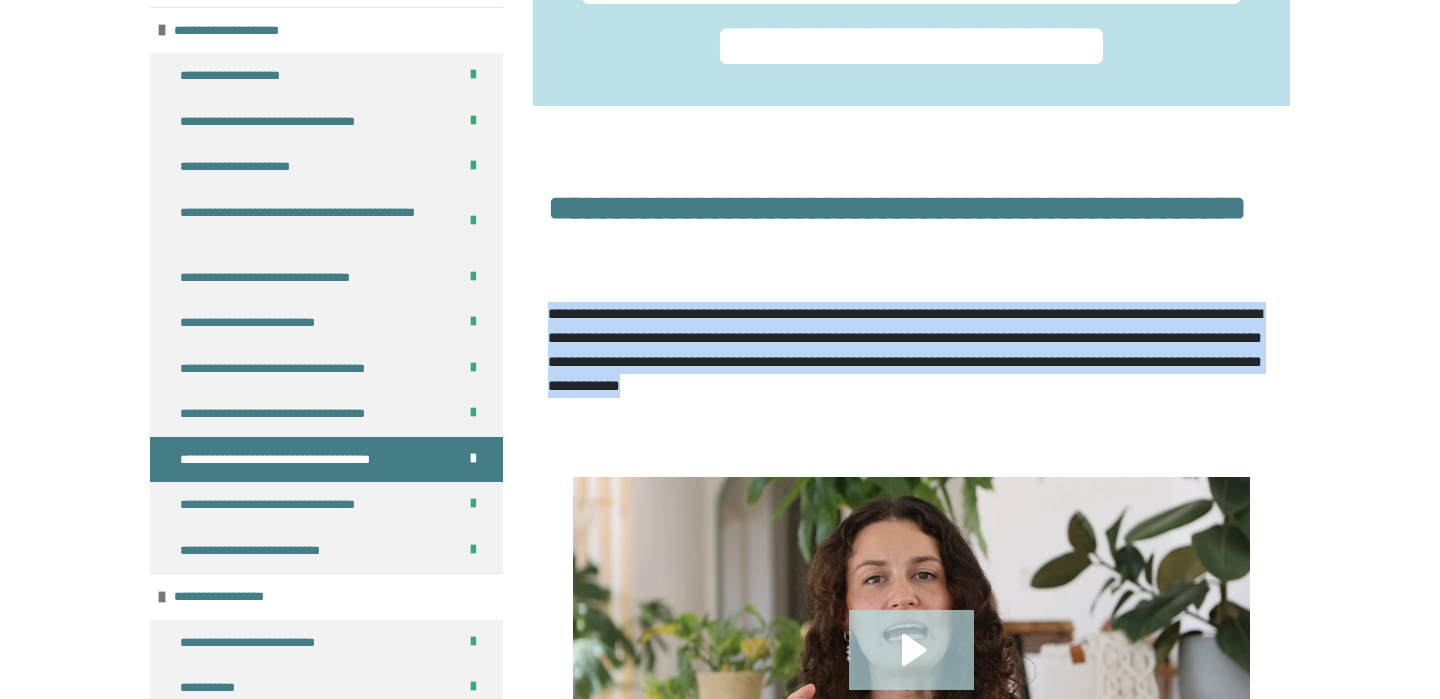 drag, startPoint x: 836, startPoint y: 412, endPoint x: 650, endPoint y: 283, distance: 226.35591 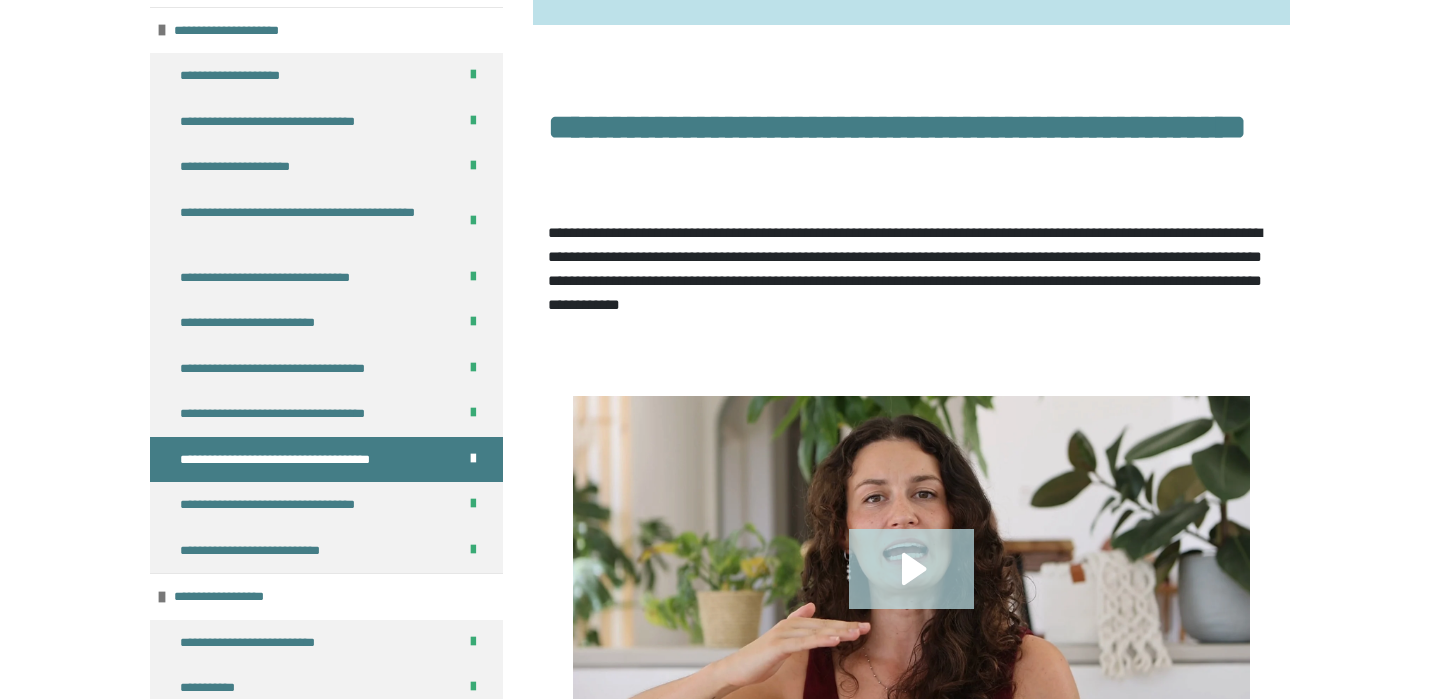 scroll, scrollTop: 545, scrollLeft: 0, axis: vertical 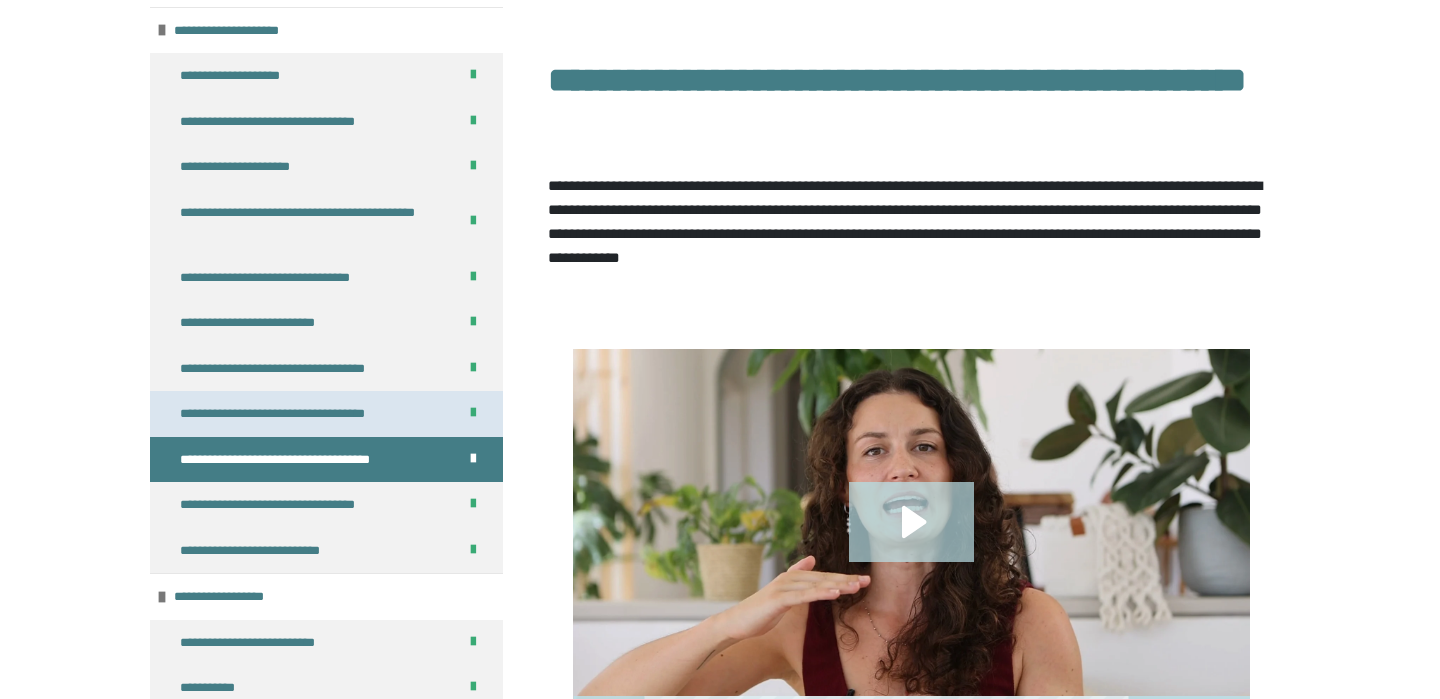 click on "**********" at bounding box center (294, 414) 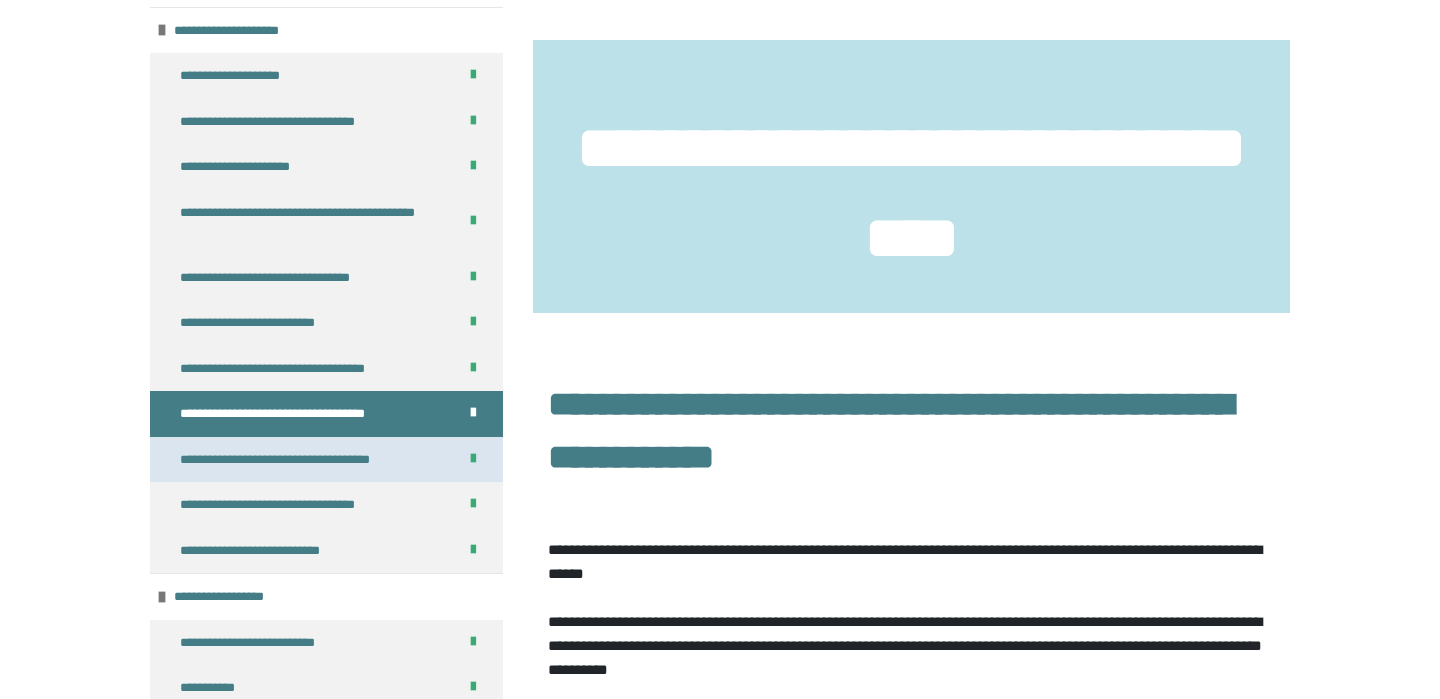 click on "**********" at bounding box center (299, 460) 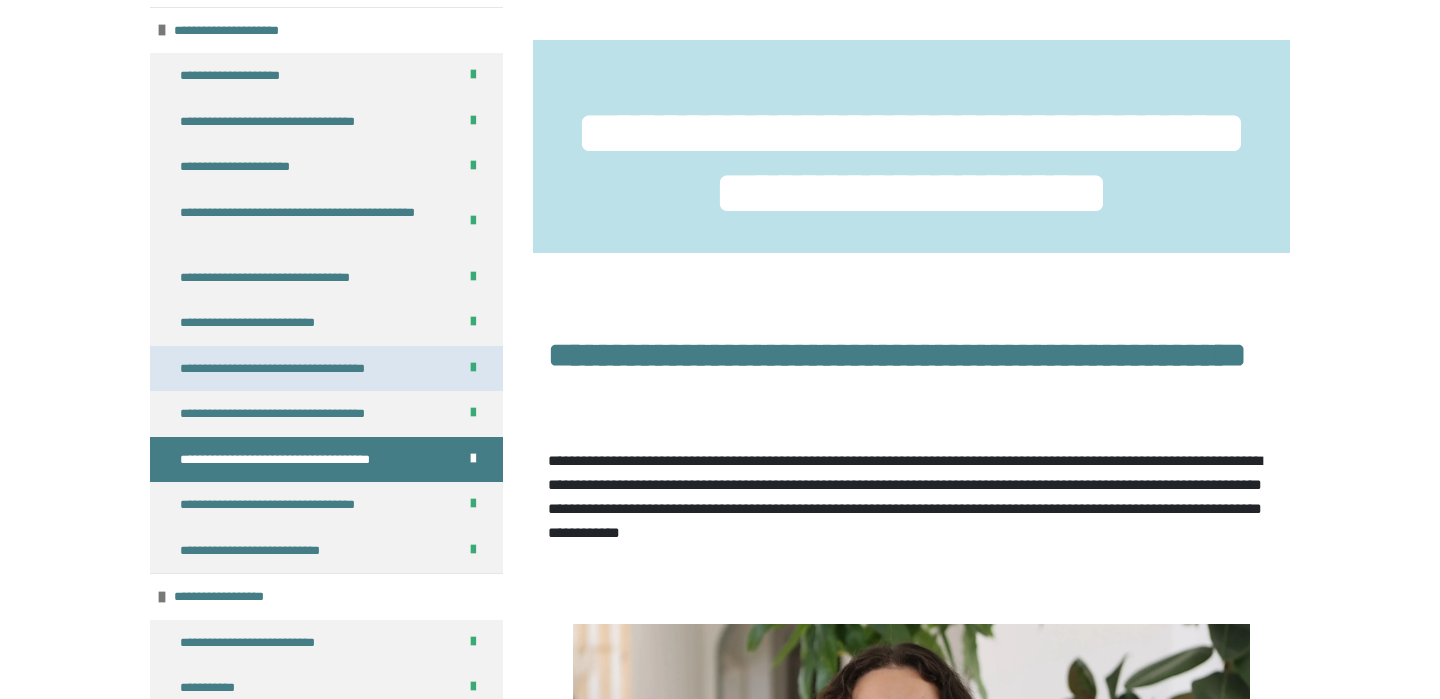 click on "**********" at bounding box center [296, 369] 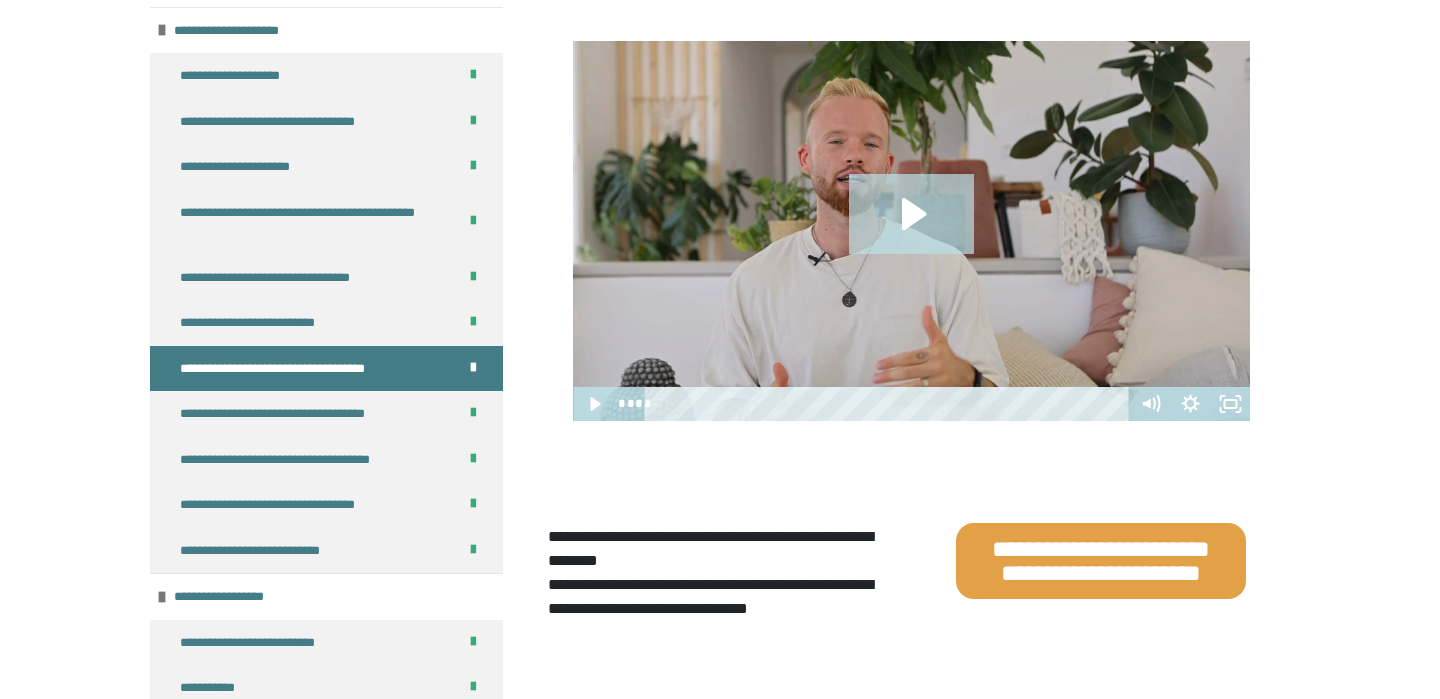 scroll, scrollTop: 1397, scrollLeft: 0, axis: vertical 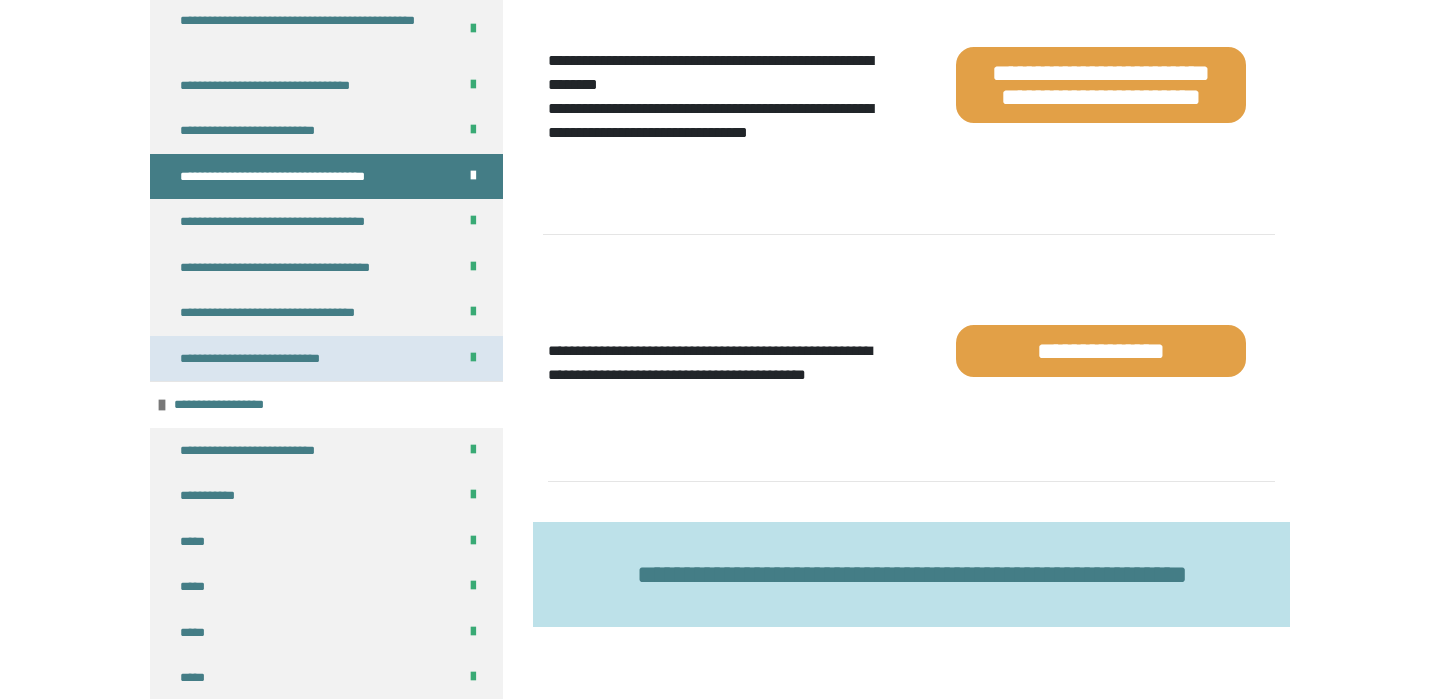 click on "**********" at bounding box center [266, 359] 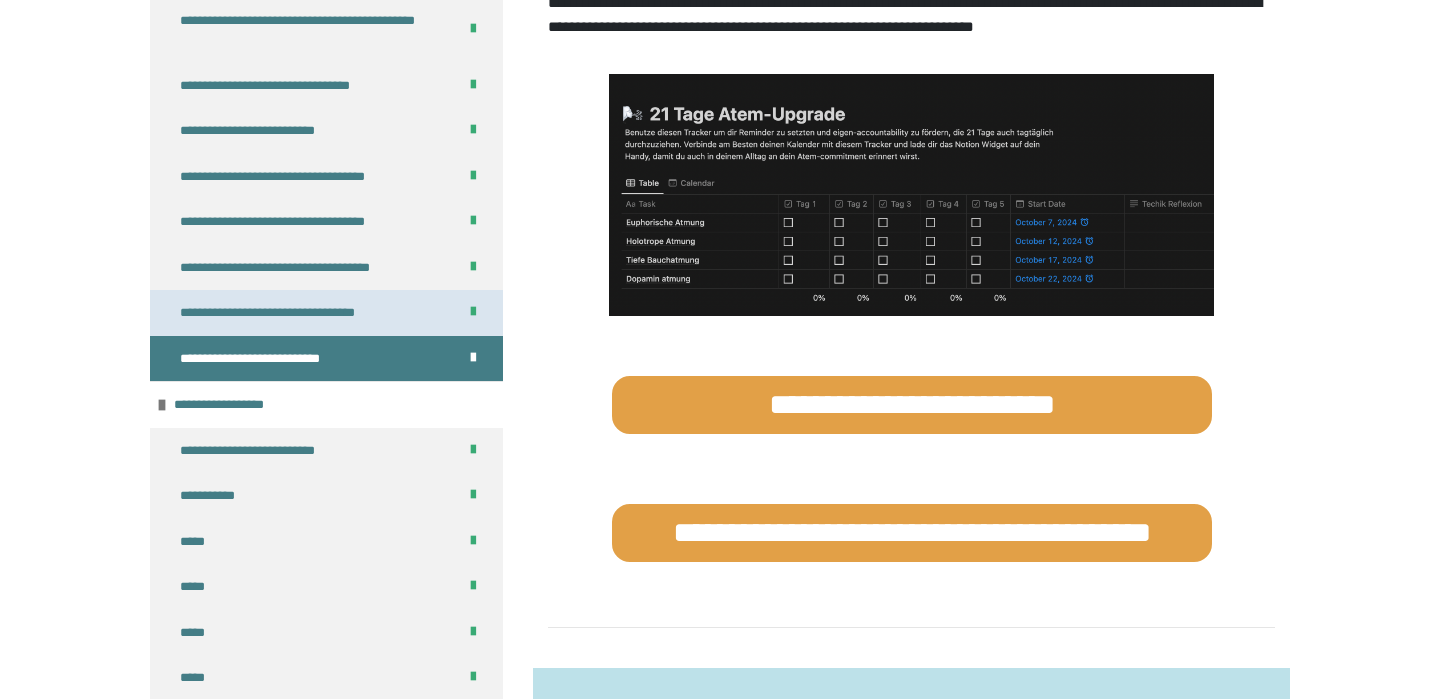 scroll, scrollTop: 1061, scrollLeft: 0, axis: vertical 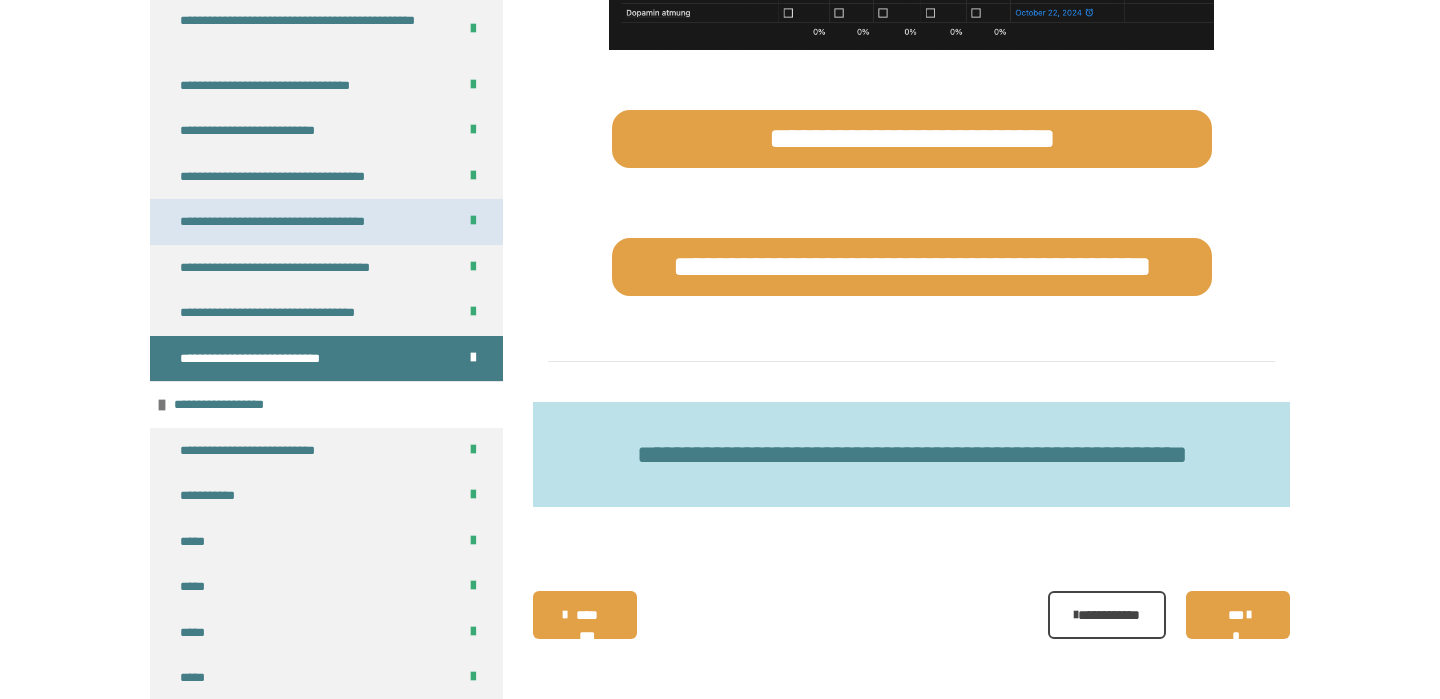 click on "**********" at bounding box center [326, 222] 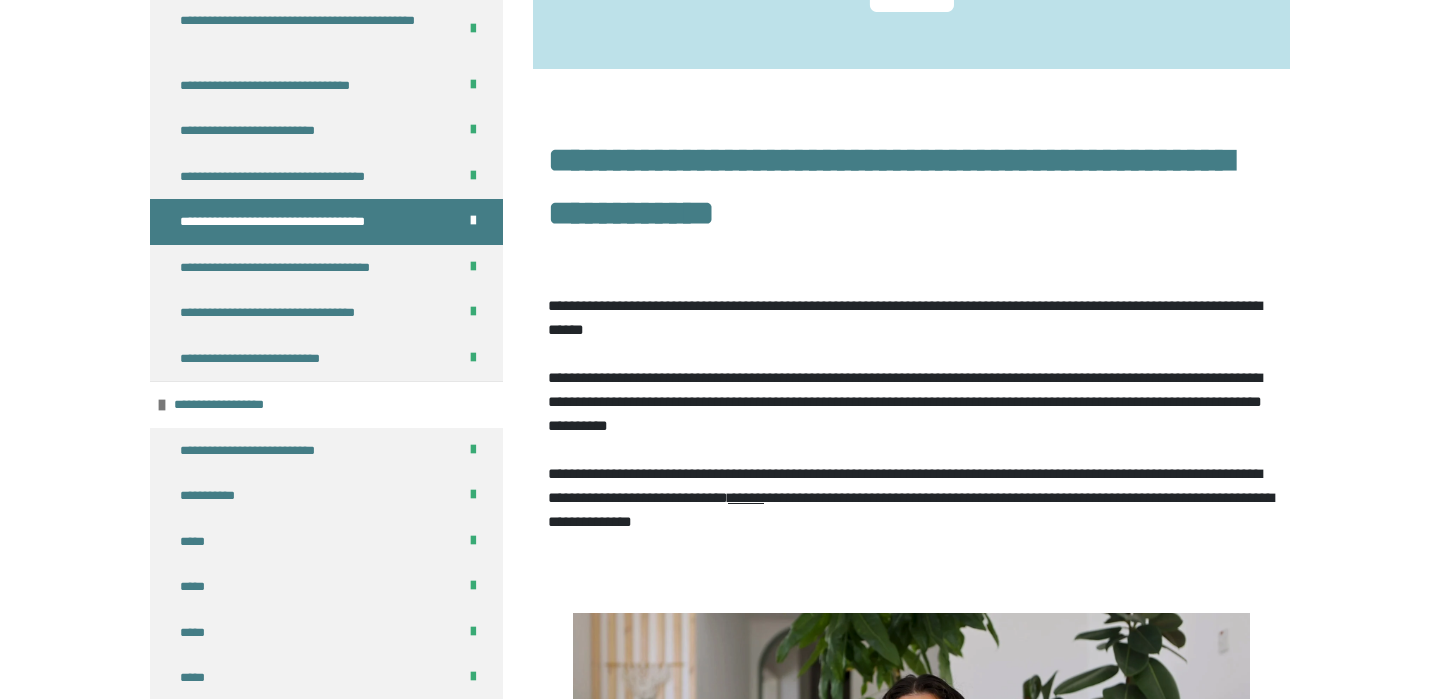 scroll, scrollTop: 92, scrollLeft: 0, axis: vertical 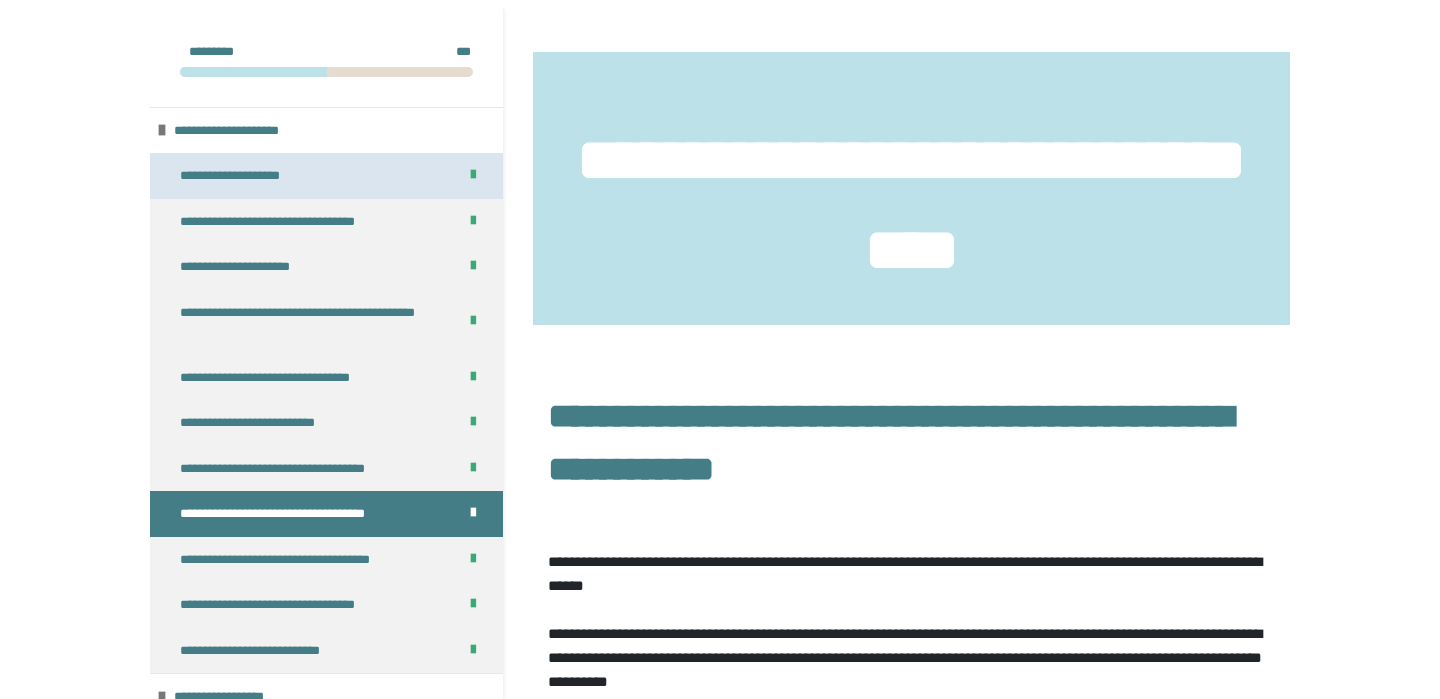 click on "**********" at bounding box center (326, 469) 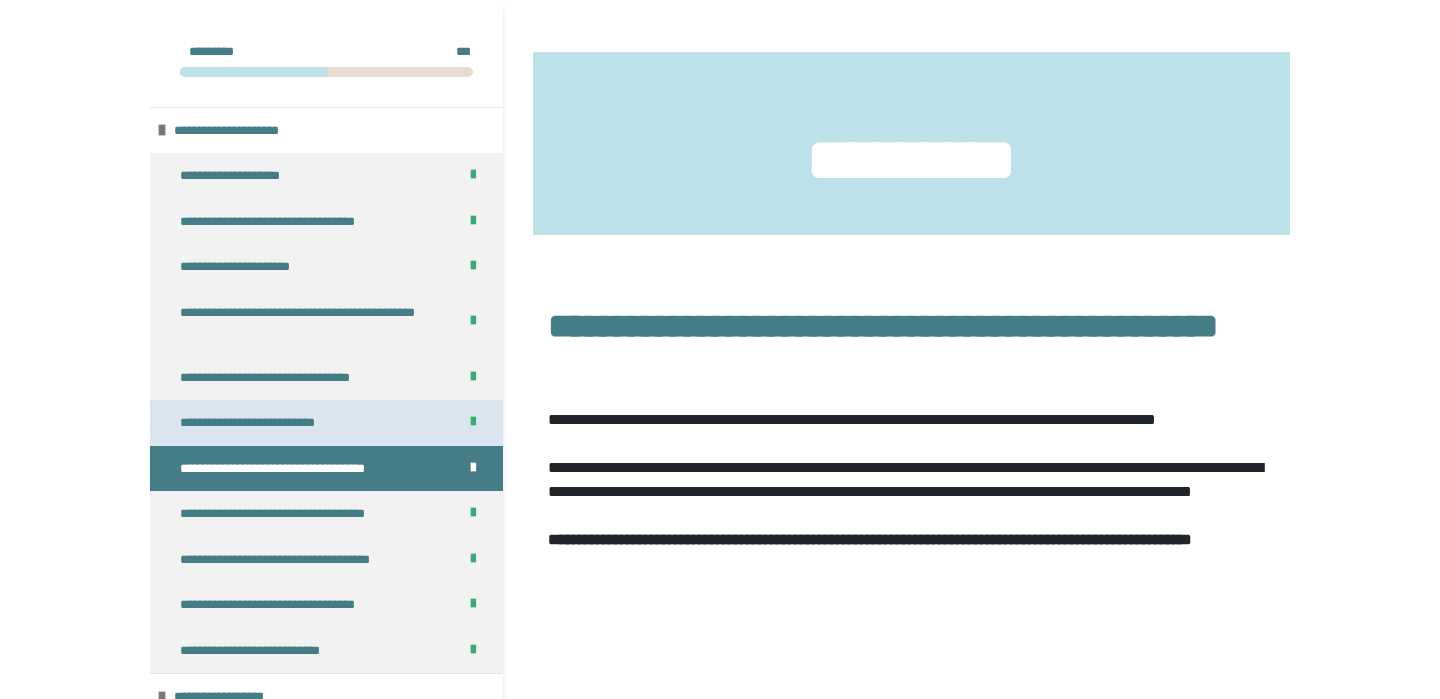 click on "**********" at bounding box center (326, 423) 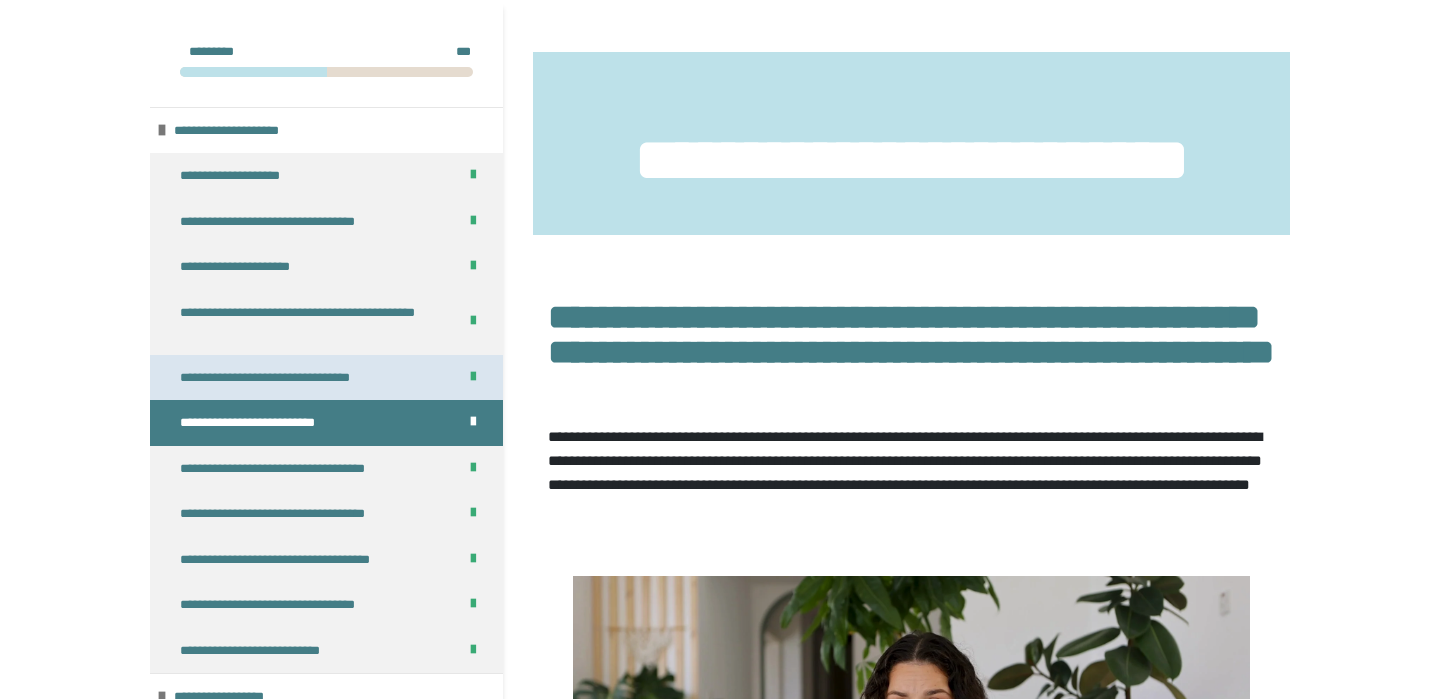 click on "**********" at bounding box center (285, 378) 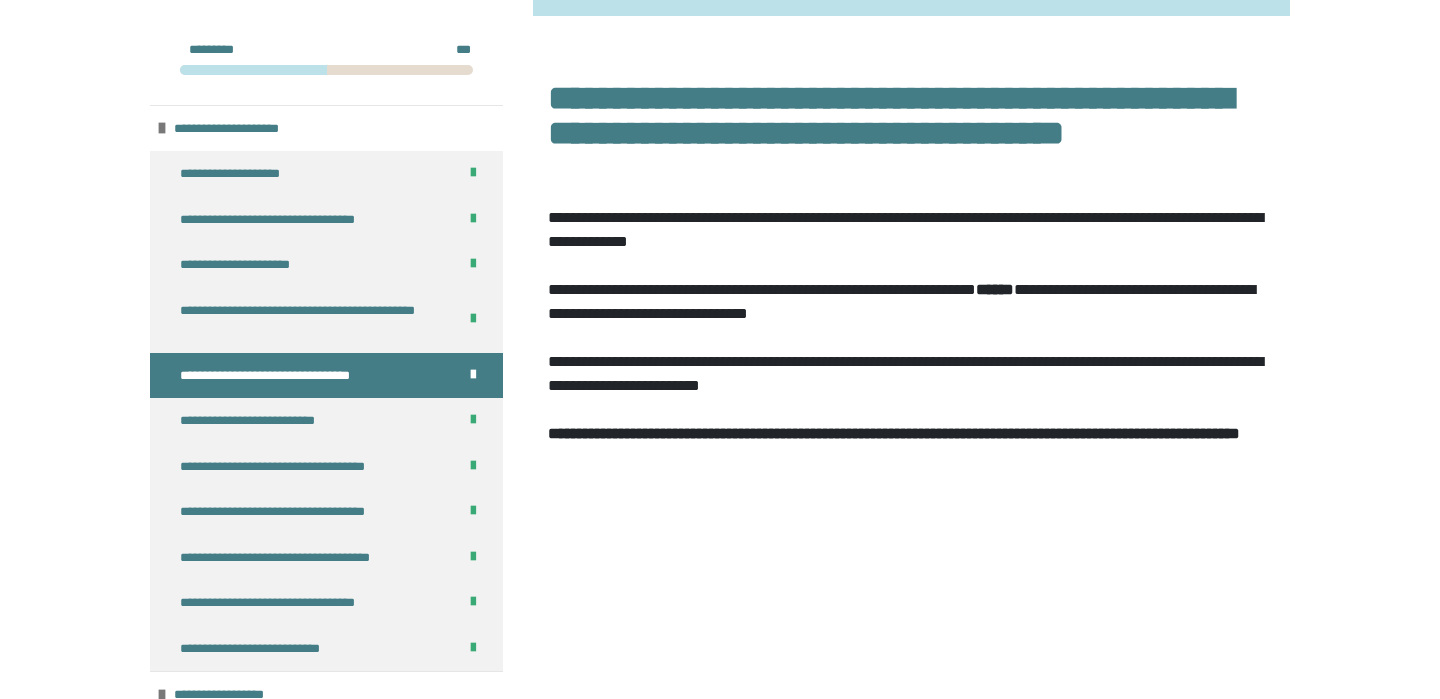 scroll, scrollTop: 896, scrollLeft: 0, axis: vertical 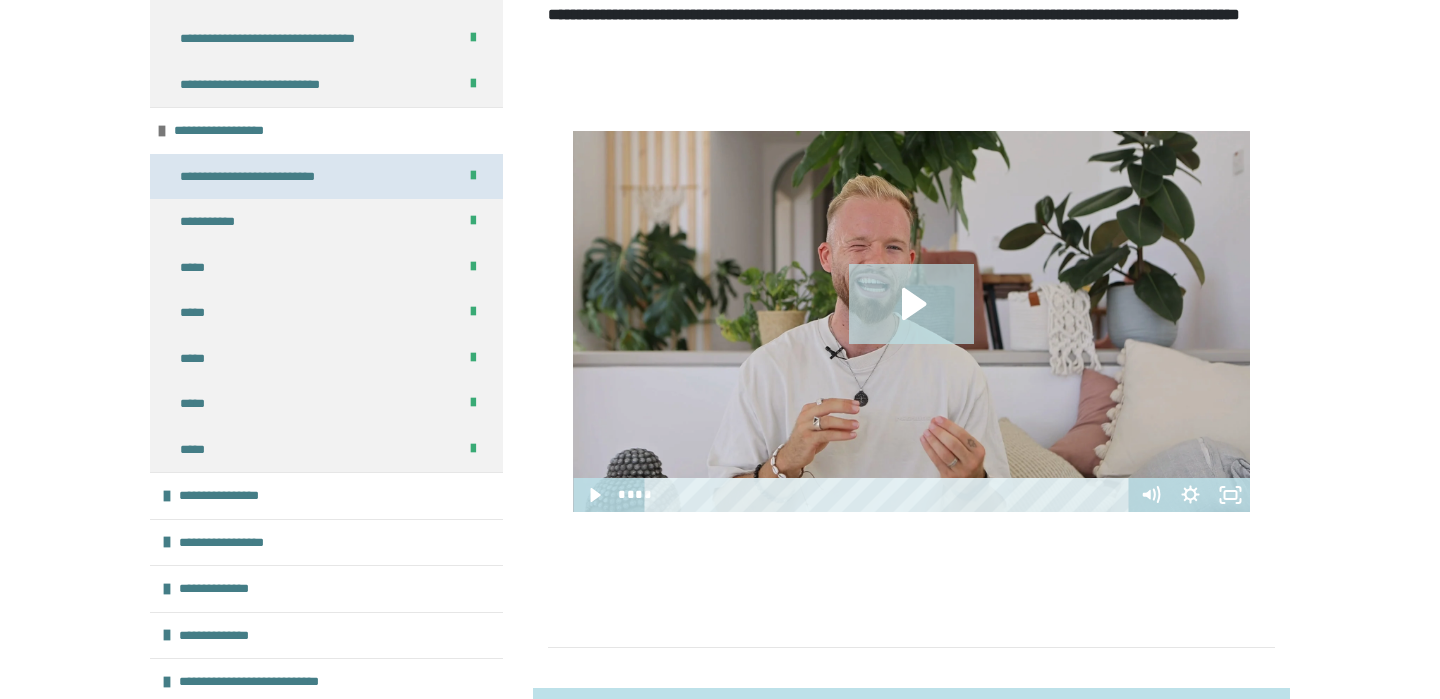 click on "**********" at bounding box center (265, 177) 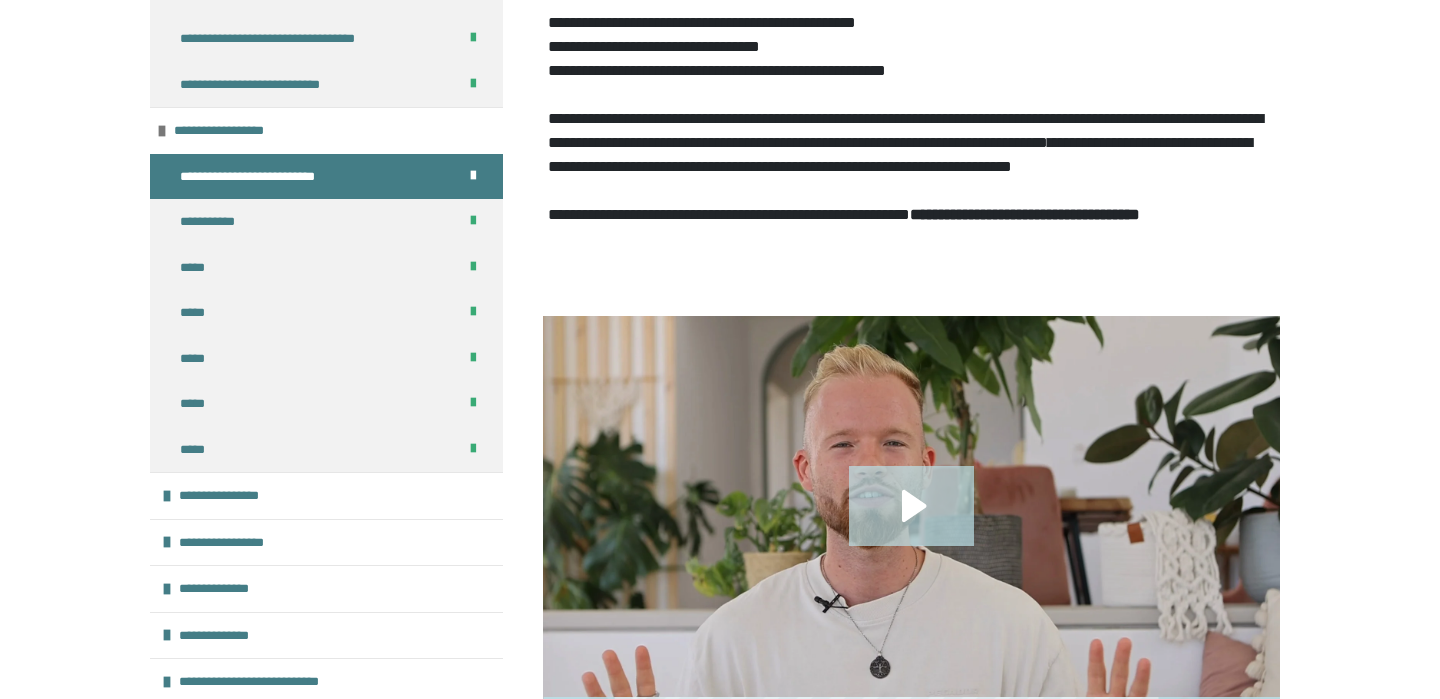 scroll, scrollTop: 1139, scrollLeft: 0, axis: vertical 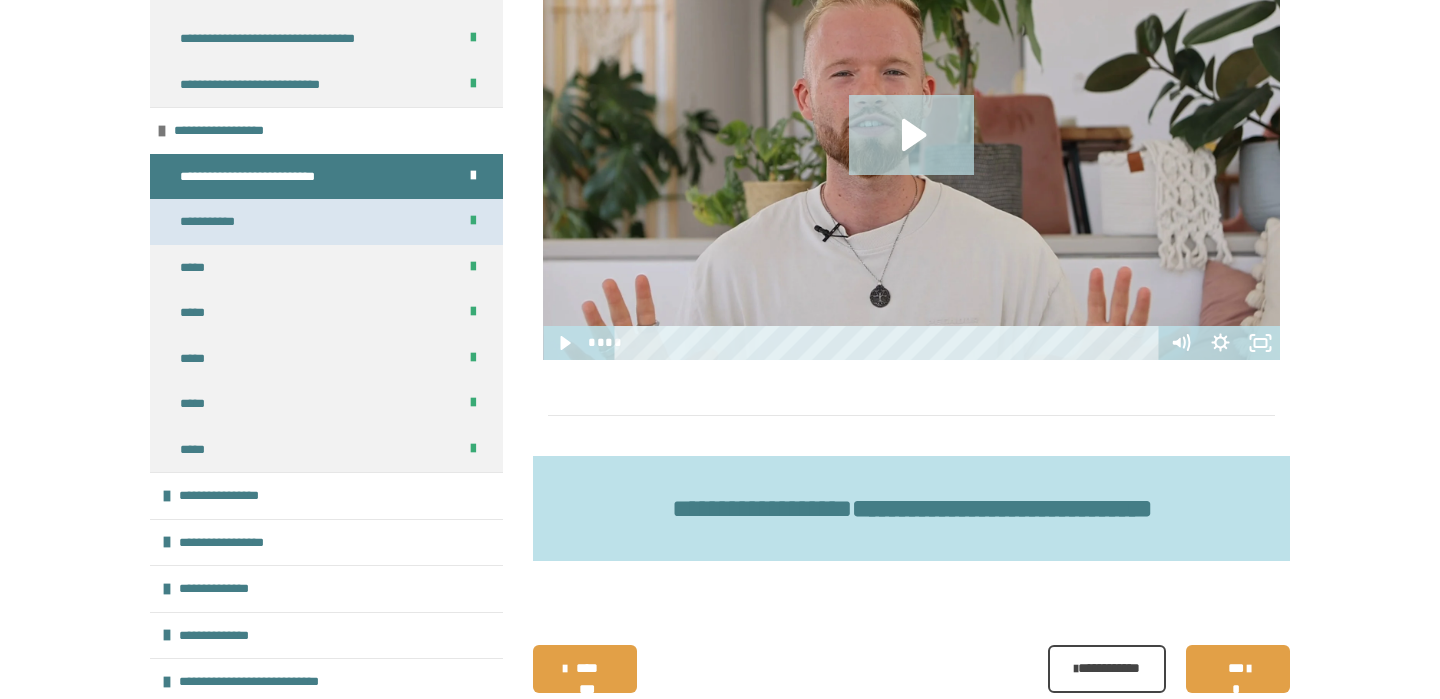 click on "**********" at bounding box center [326, 222] 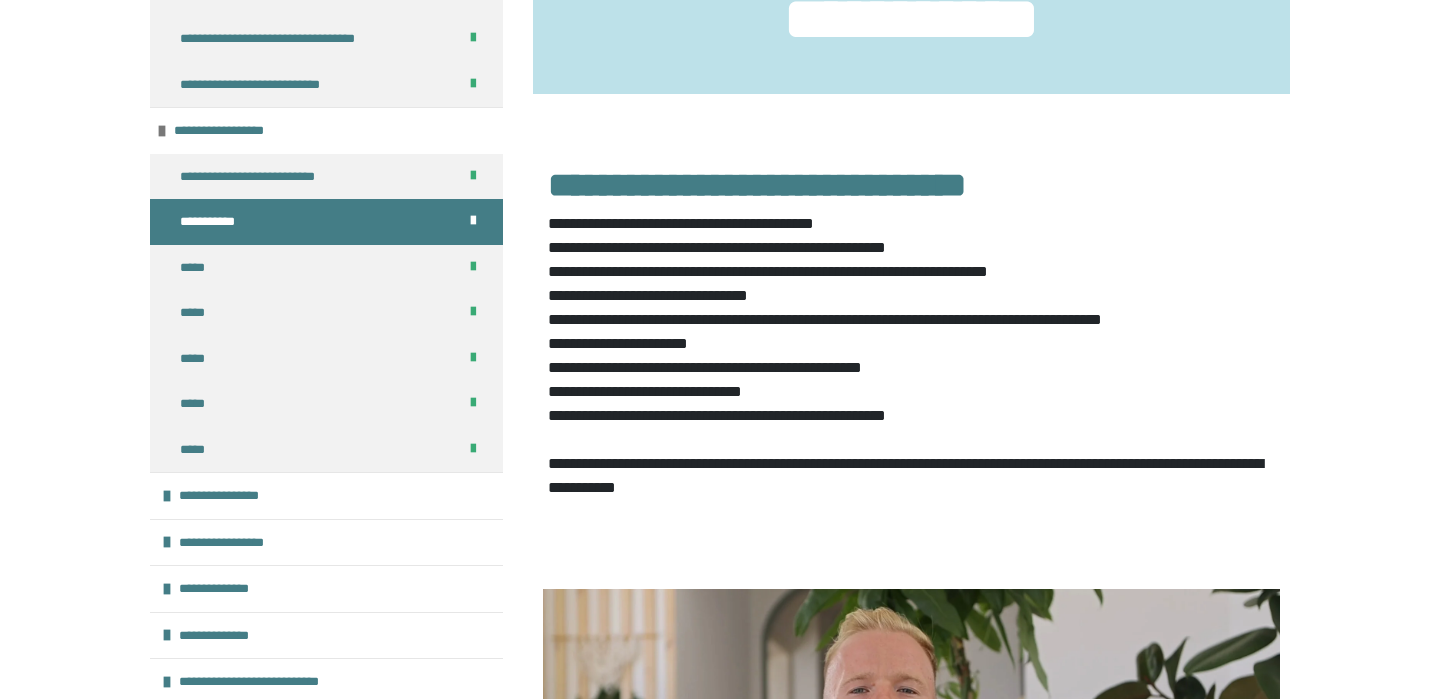 scroll, scrollTop: 401, scrollLeft: 0, axis: vertical 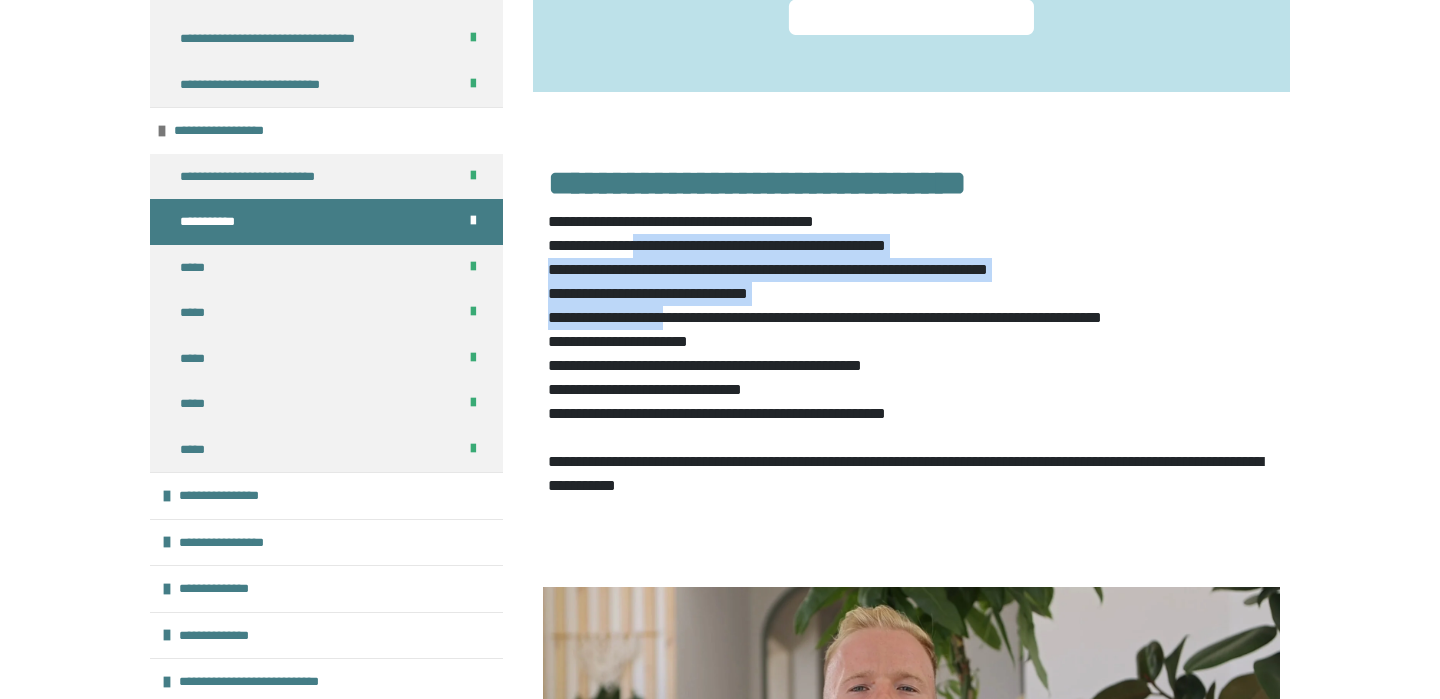 drag, startPoint x: 664, startPoint y: 251, endPoint x: 712, endPoint y: 313, distance: 78.40918 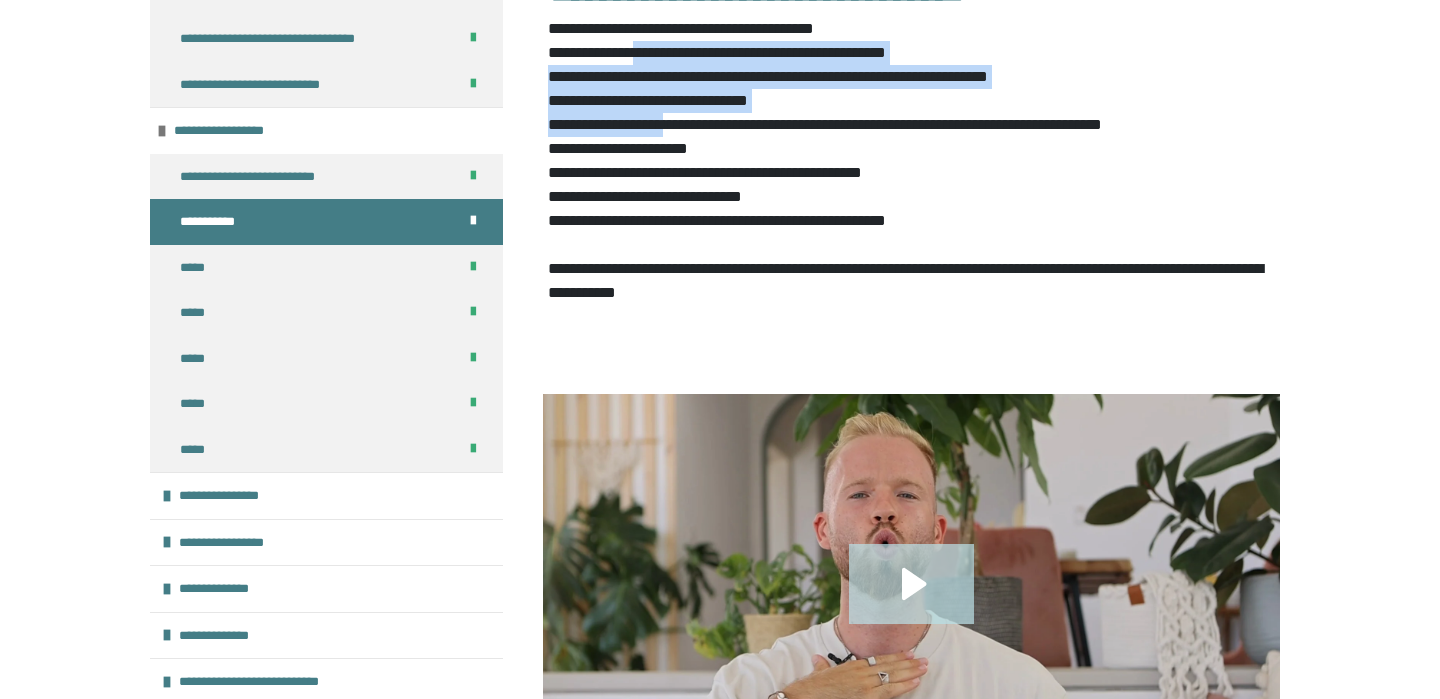 scroll, scrollTop: 596, scrollLeft: 0, axis: vertical 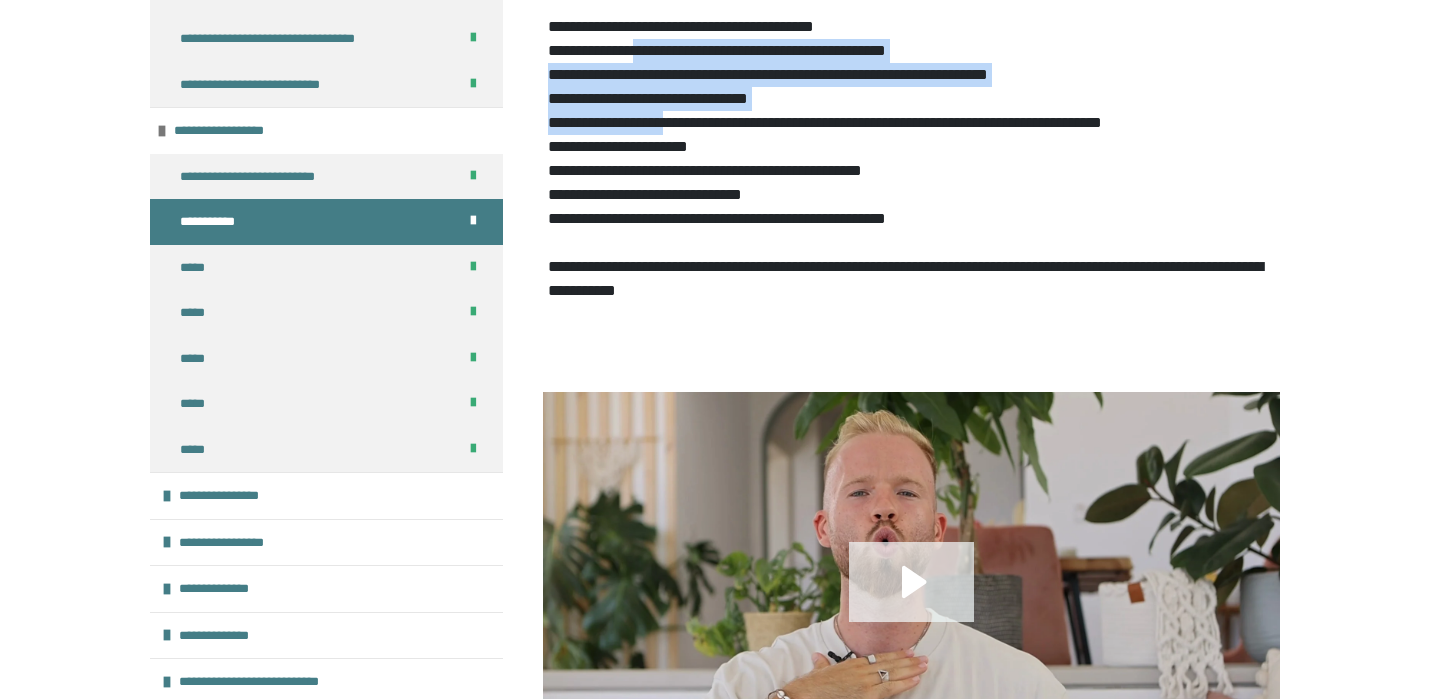 click 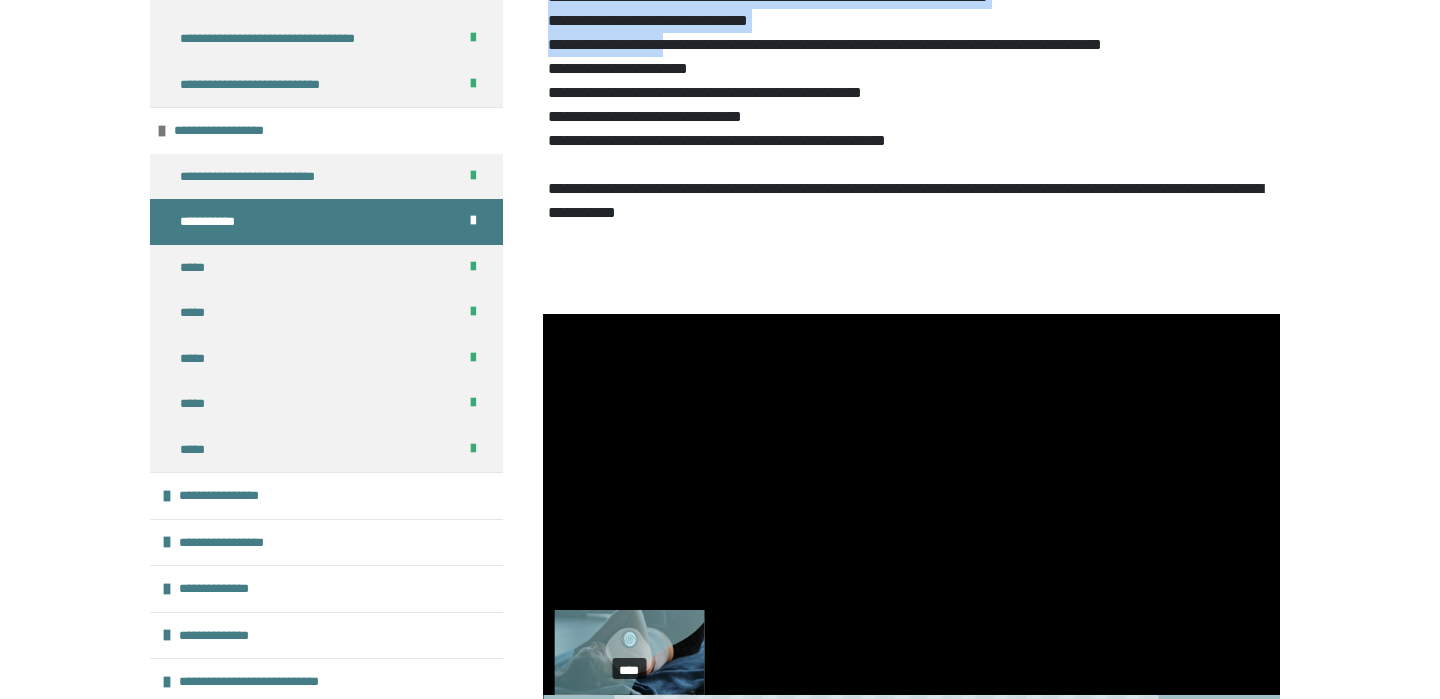 scroll, scrollTop: 817, scrollLeft: 0, axis: vertical 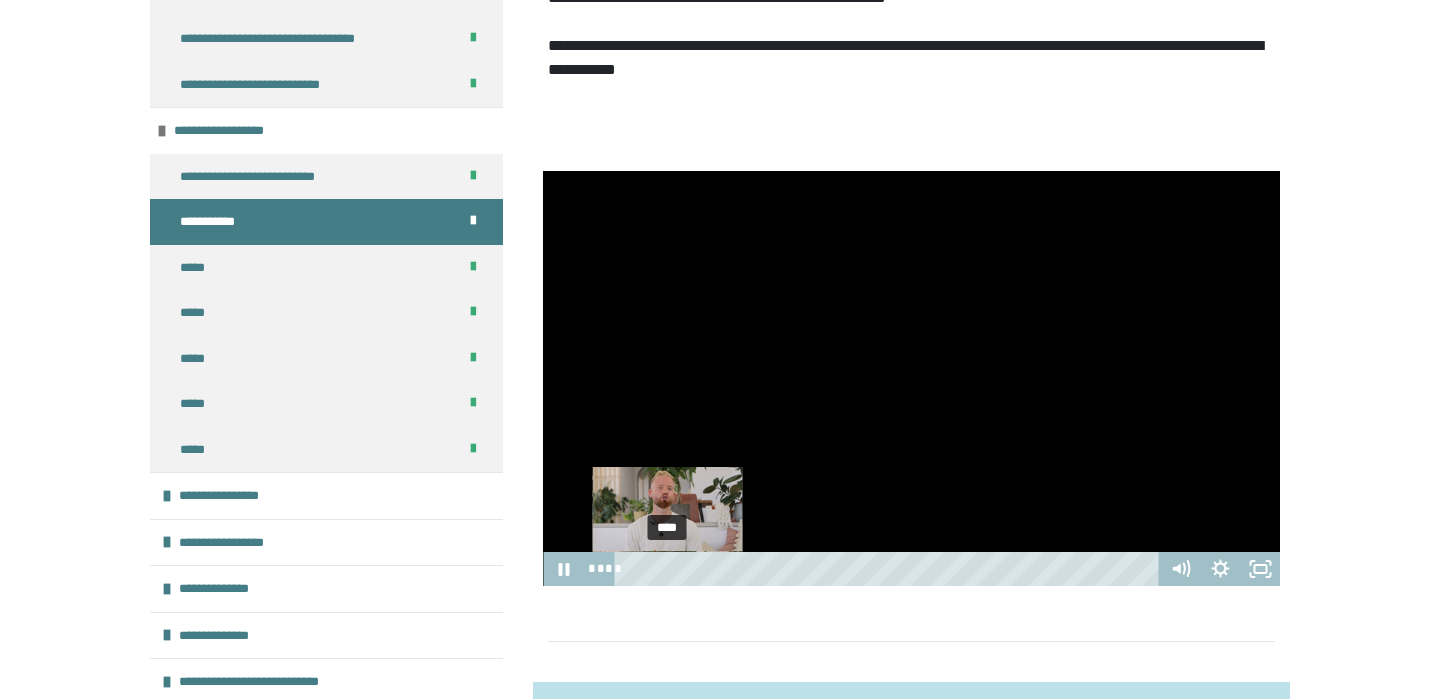 click on "****" at bounding box center (889, 569) 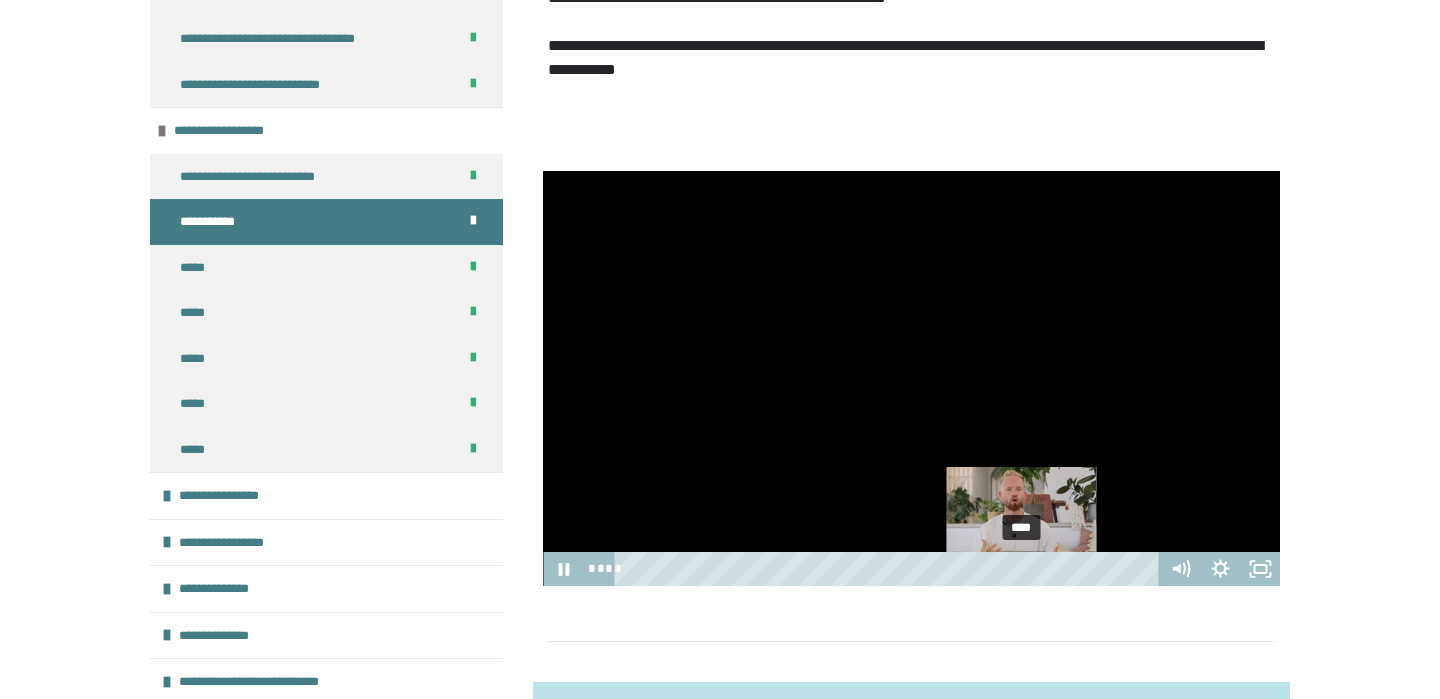 click on "****" at bounding box center (889, 569) 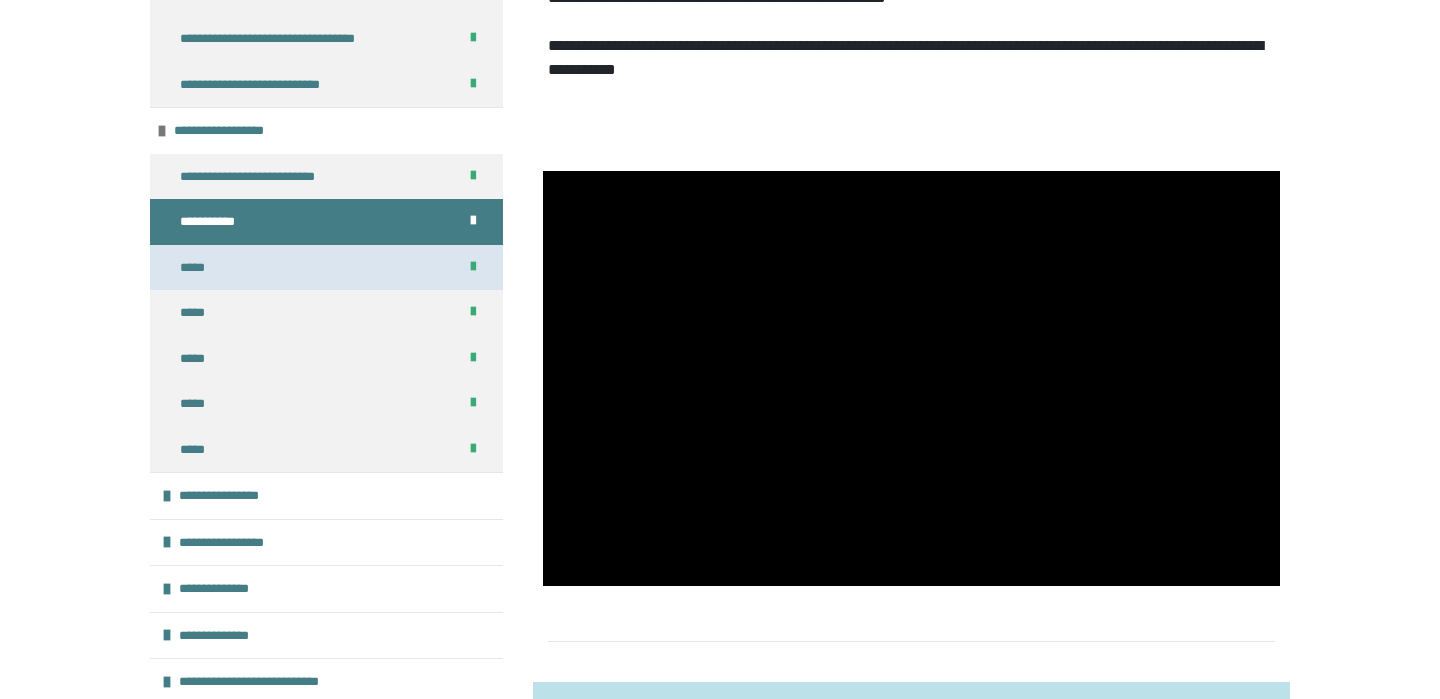 click on "*****" at bounding box center (326, 268) 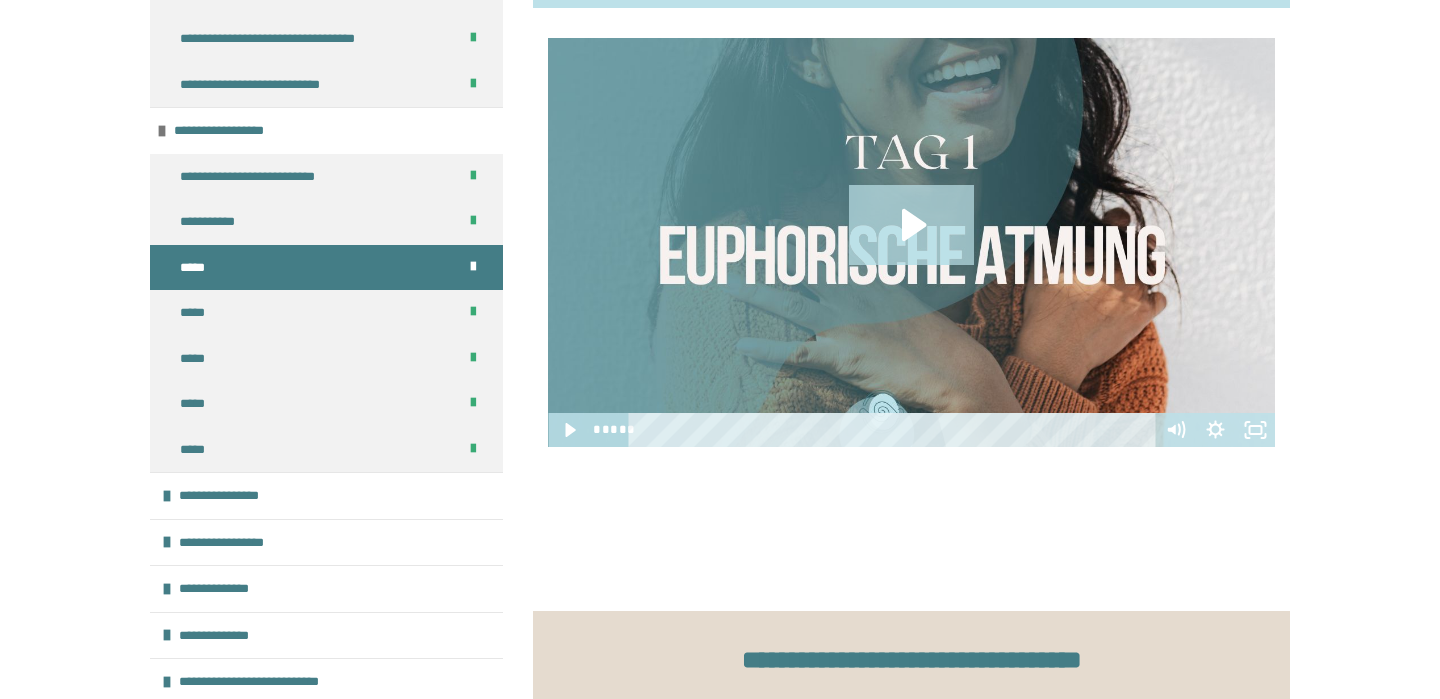 scroll, scrollTop: 397, scrollLeft: 0, axis: vertical 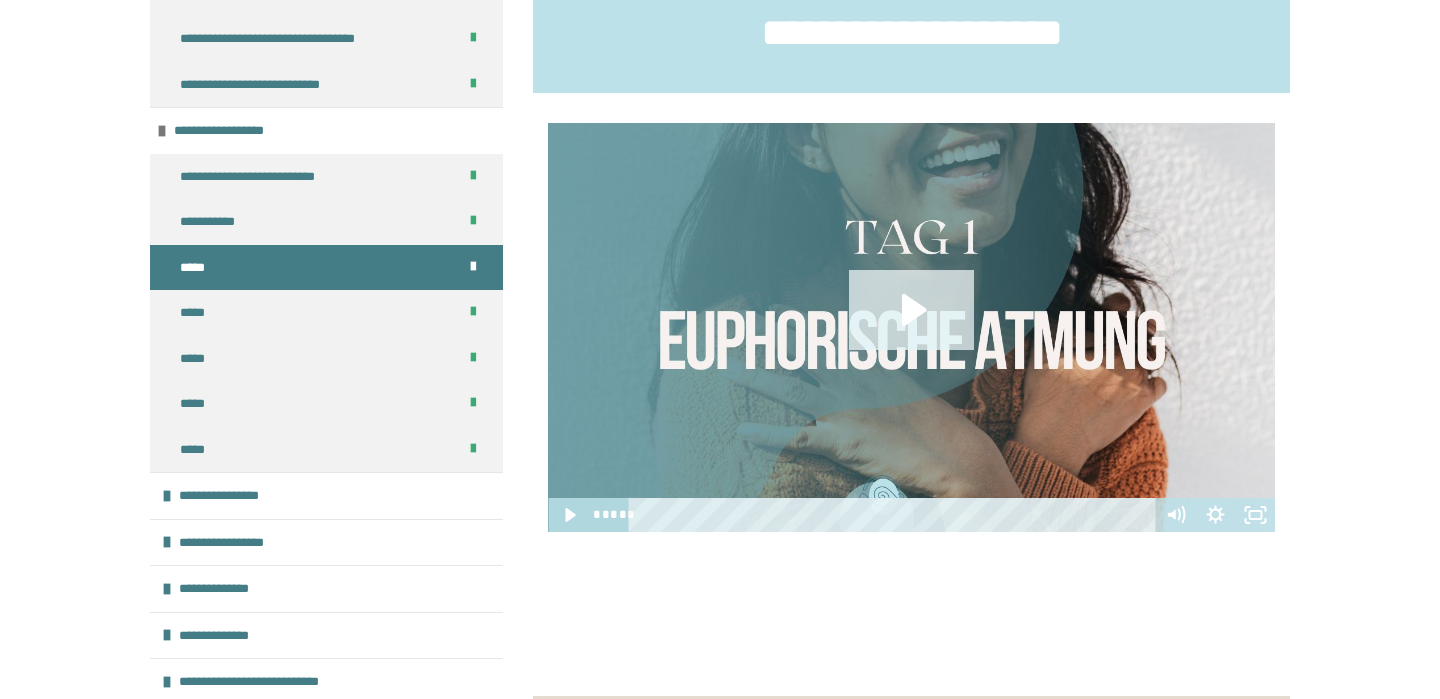 click 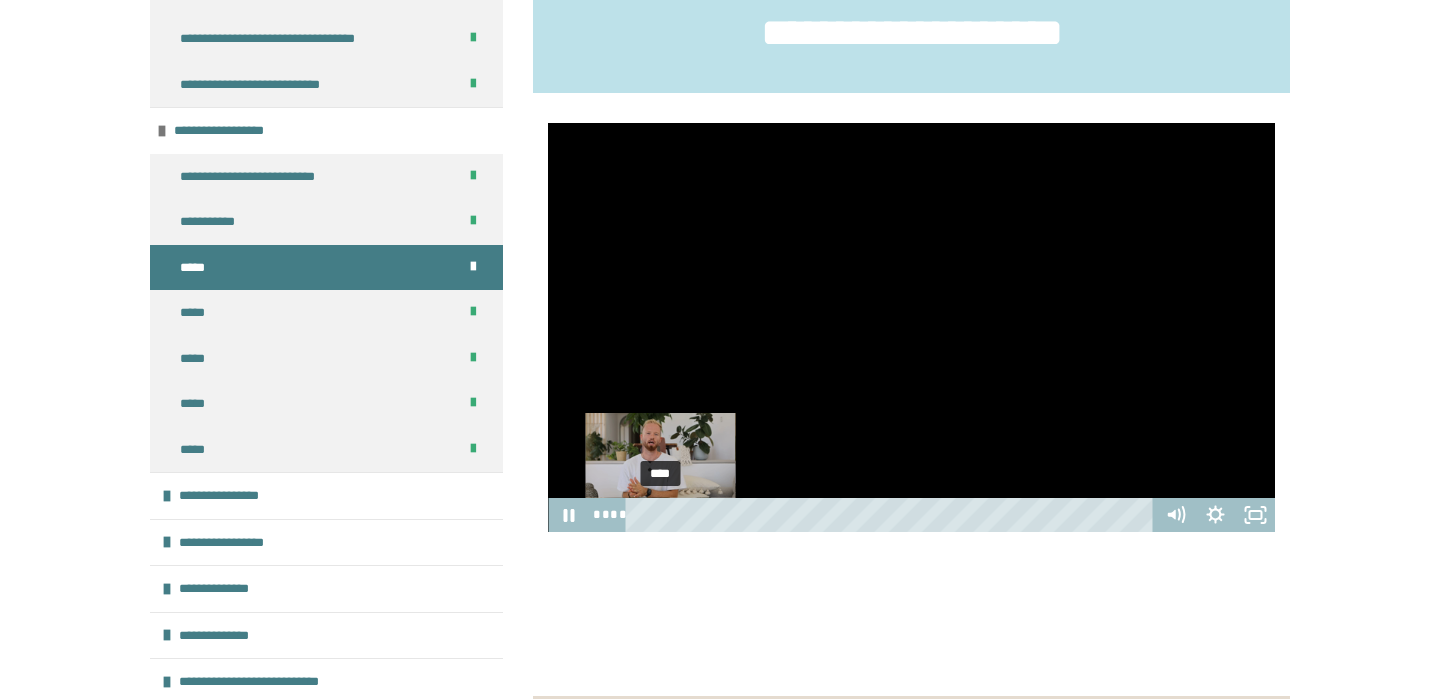 click on "****" at bounding box center [893, 515] 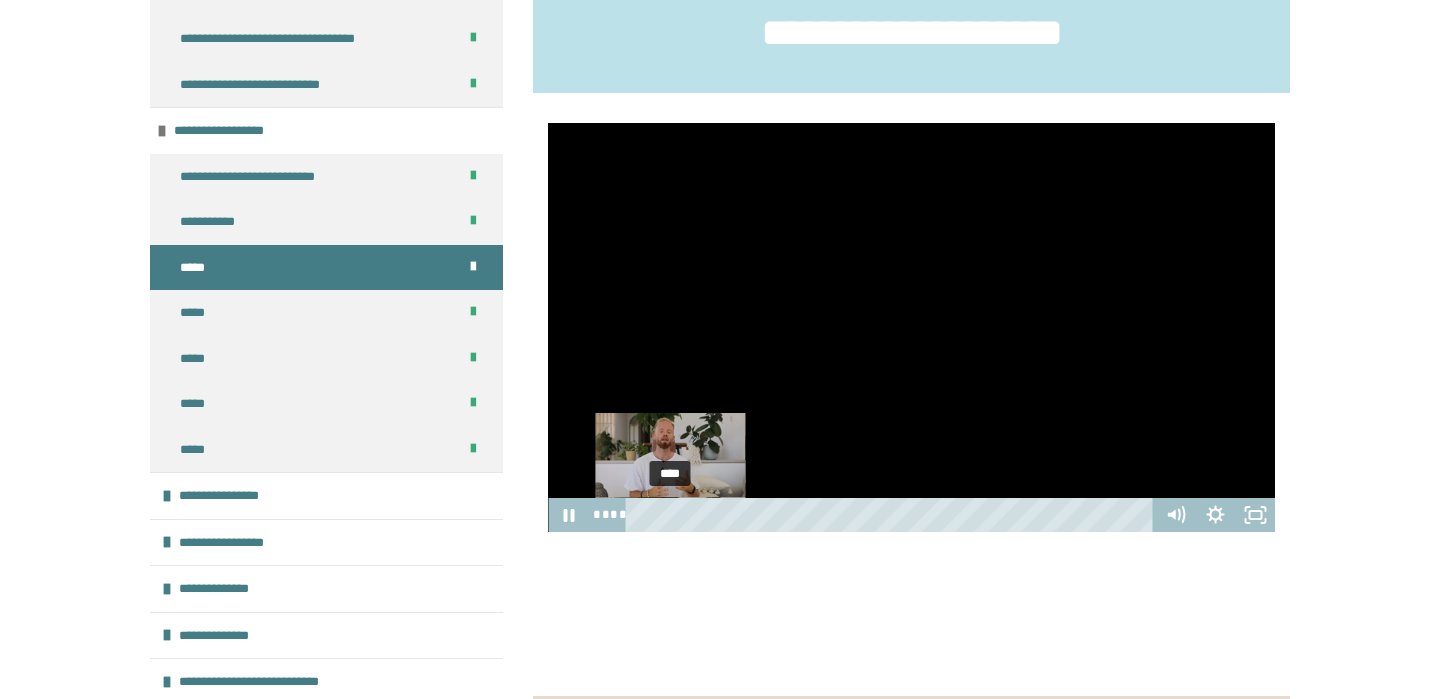 click on "****" at bounding box center [893, 515] 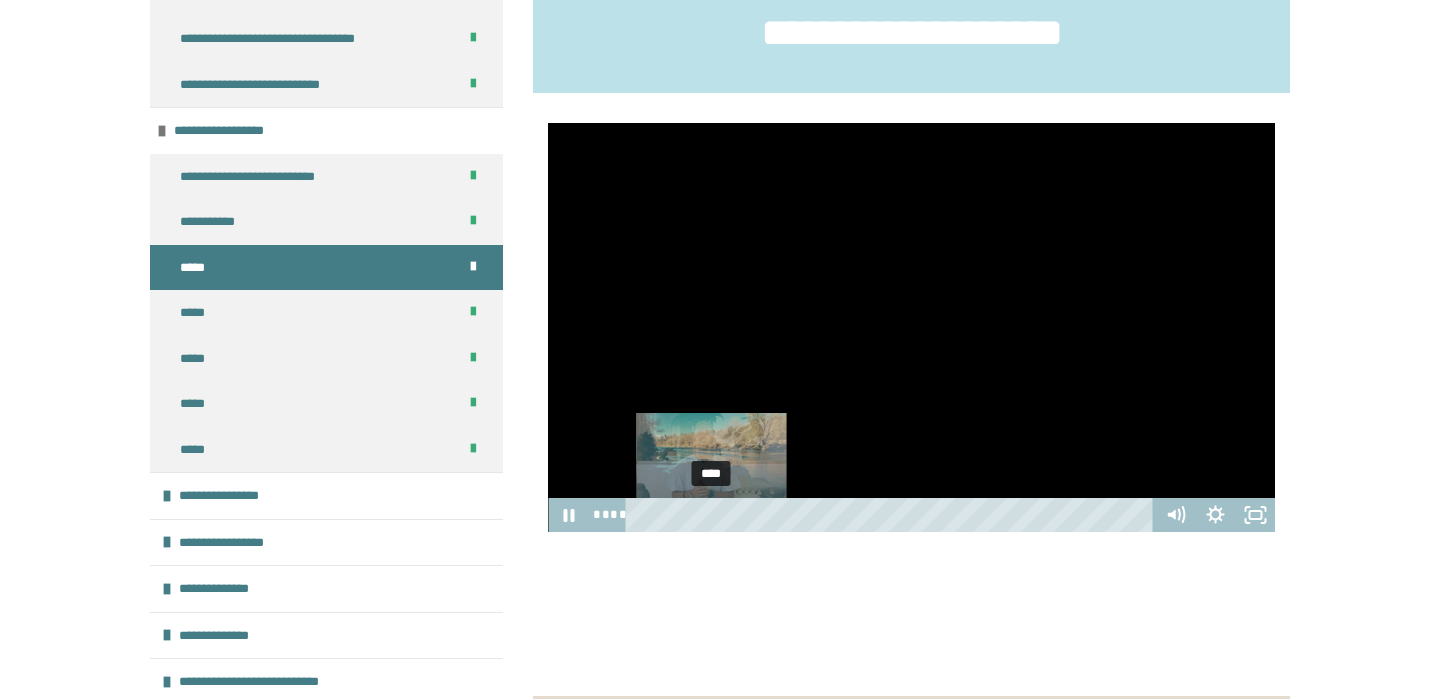 click on "****" at bounding box center (893, 515) 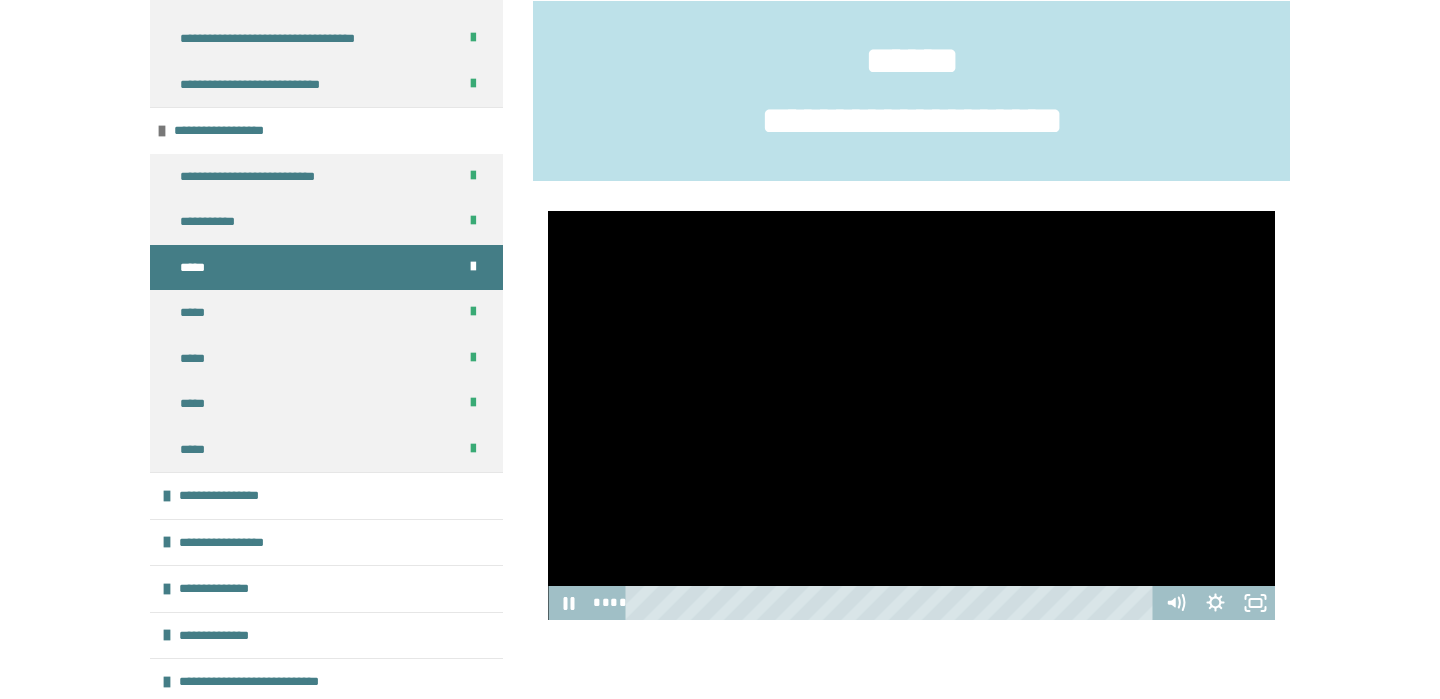 scroll, scrollTop: 313, scrollLeft: 0, axis: vertical 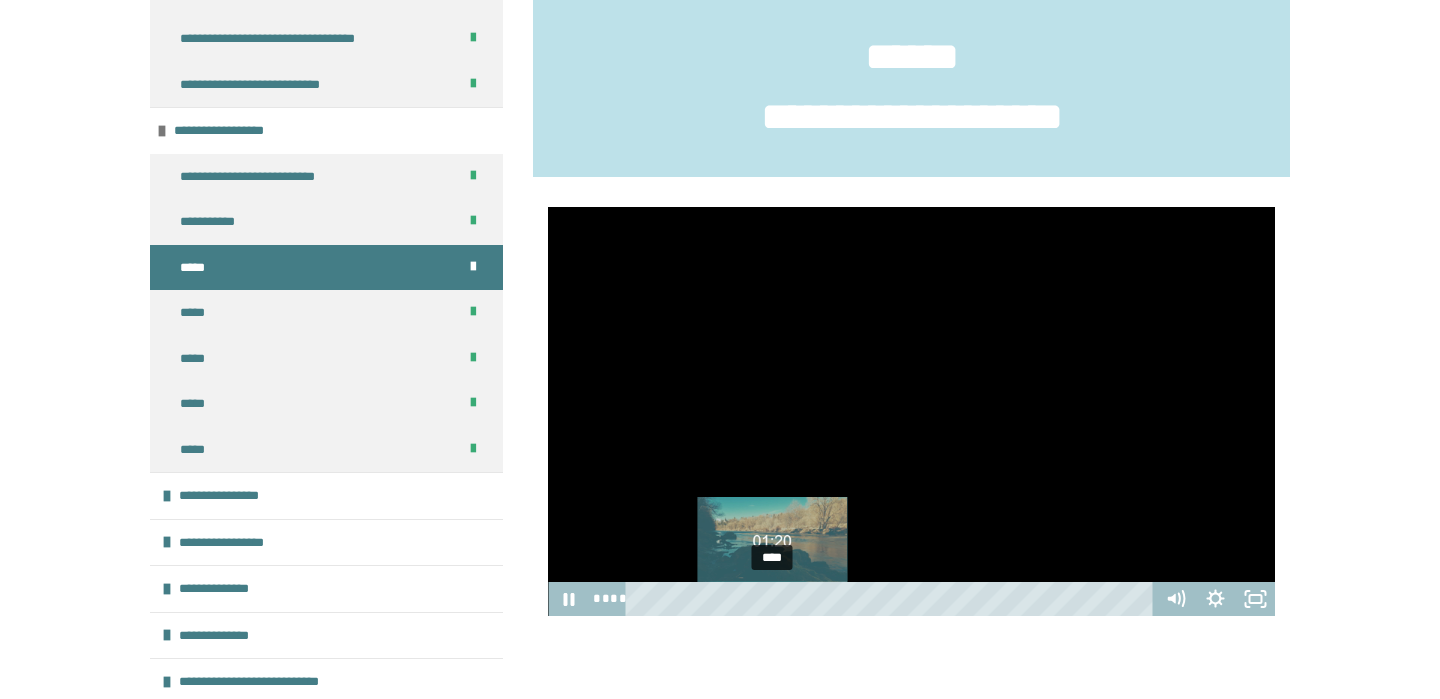 click on "****" at bounding box center [893, 599] 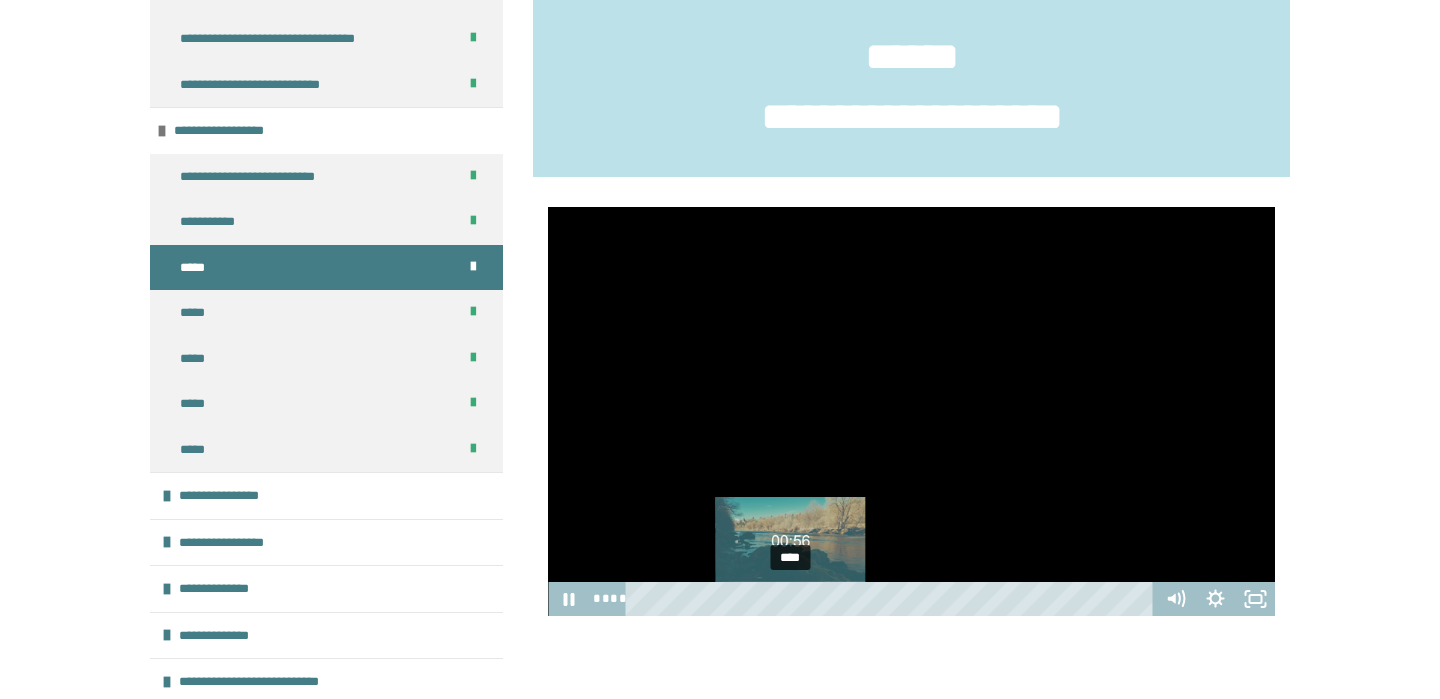 click on "****" at bounding box center (893, 599) 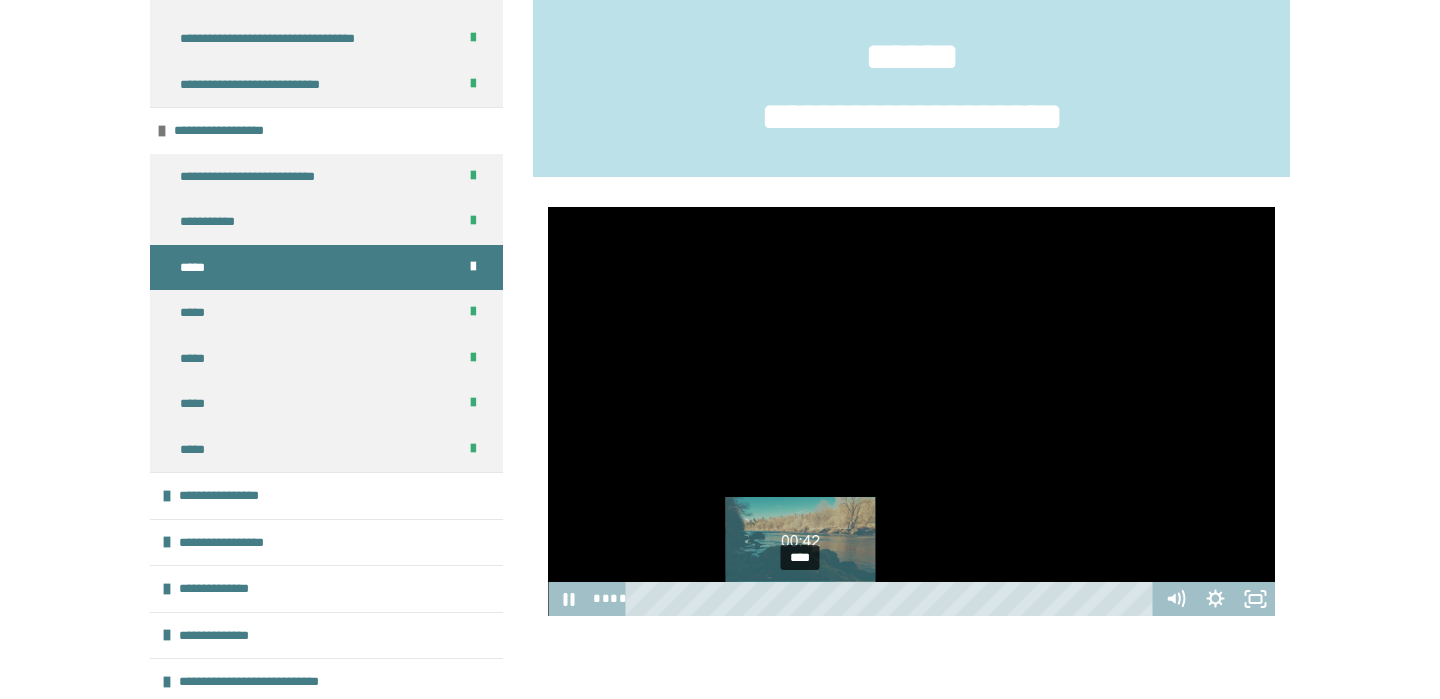 click on "****" at bounding box center [893, 599] 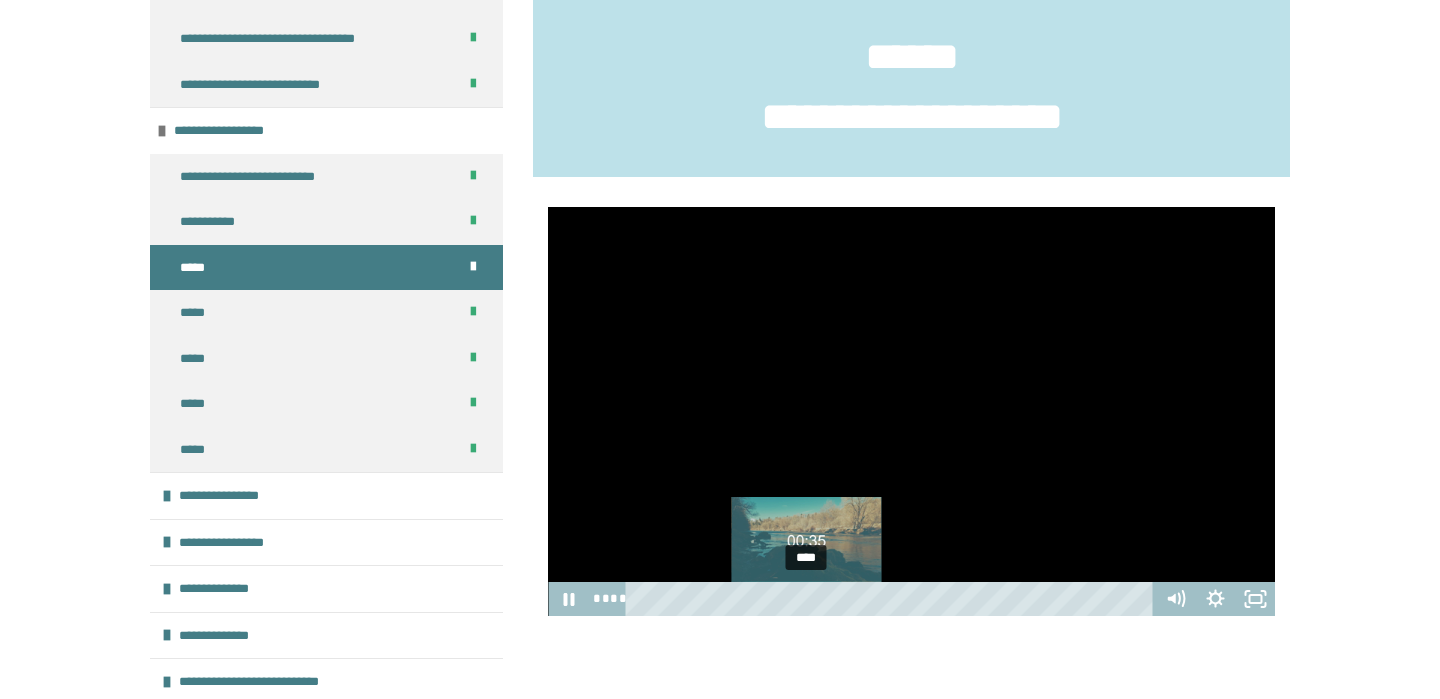 click on "****" at bounding box center [893, 599] 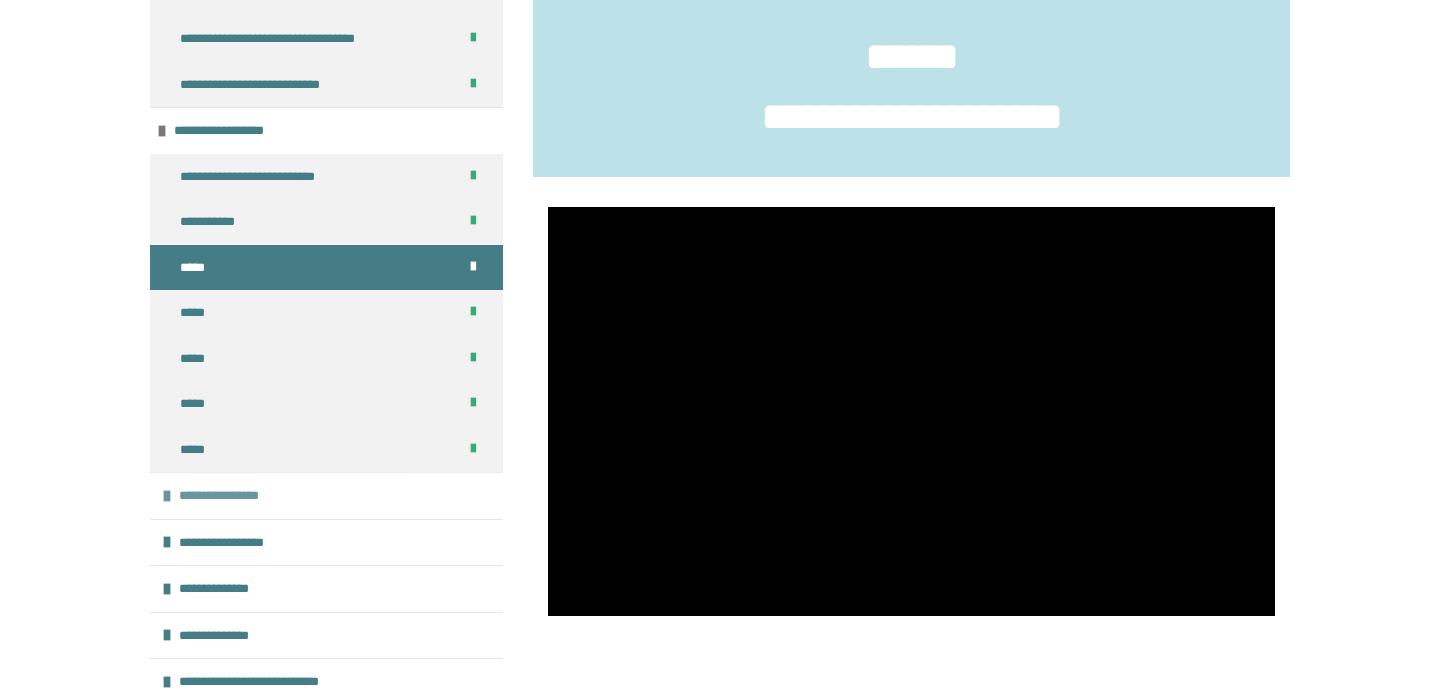 click on "**********" at bounding box center (234, 496) 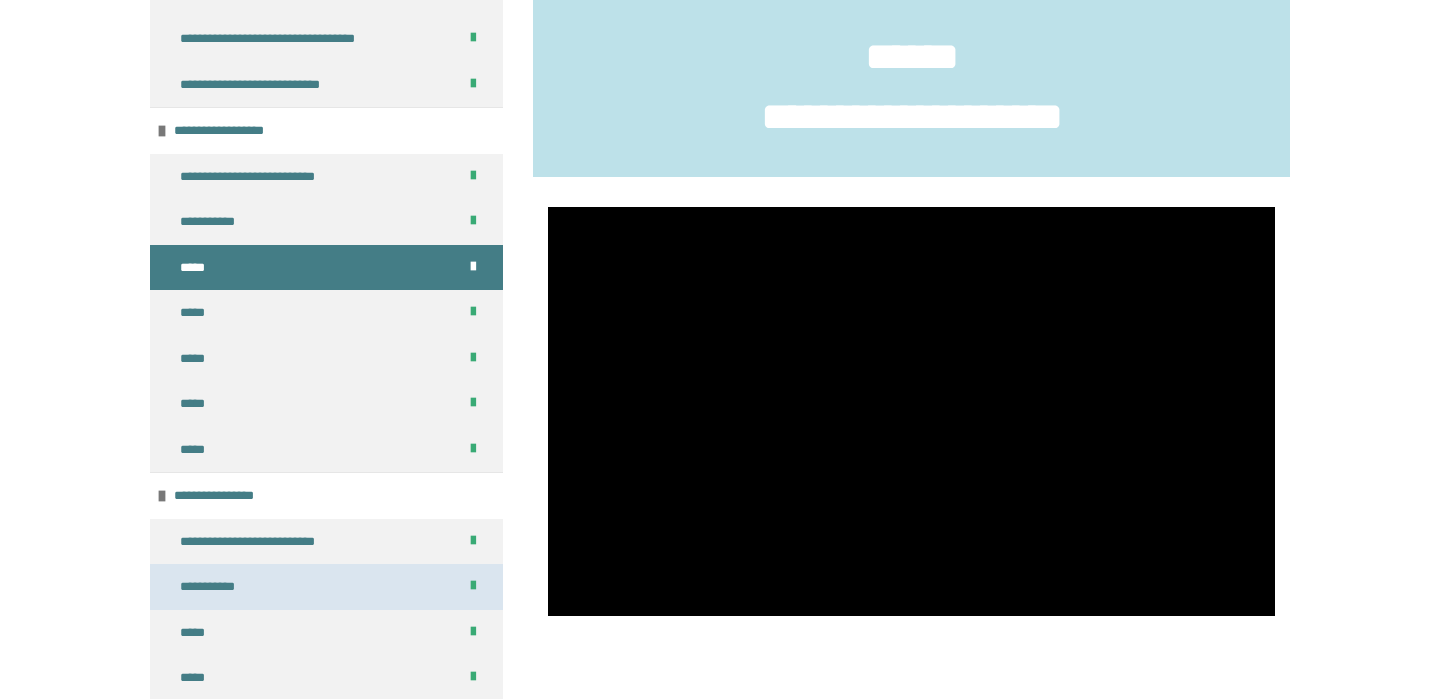 click on "**********" at bounding box center (213, 587) 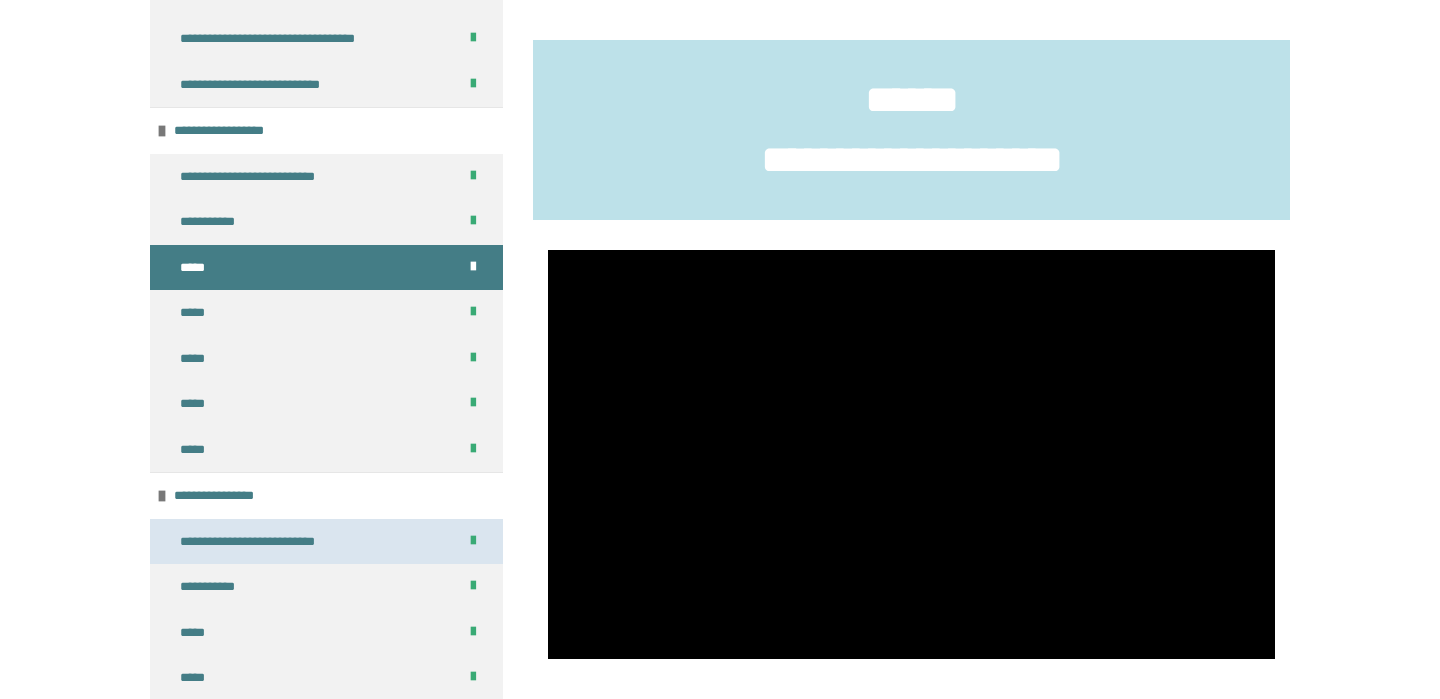 click on "**********" at bounding box center [265, 542] 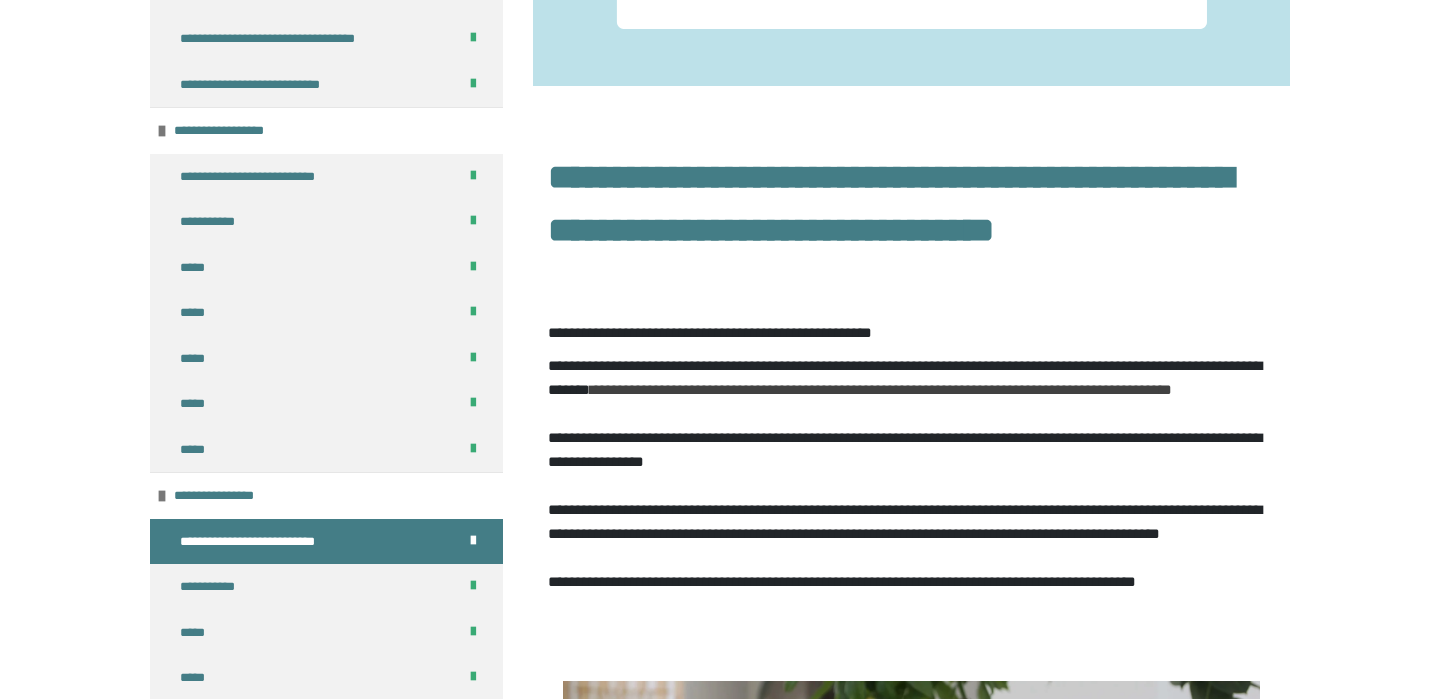 scroll, scrollTop: 411, scrollLeft: 0, axis: vertical 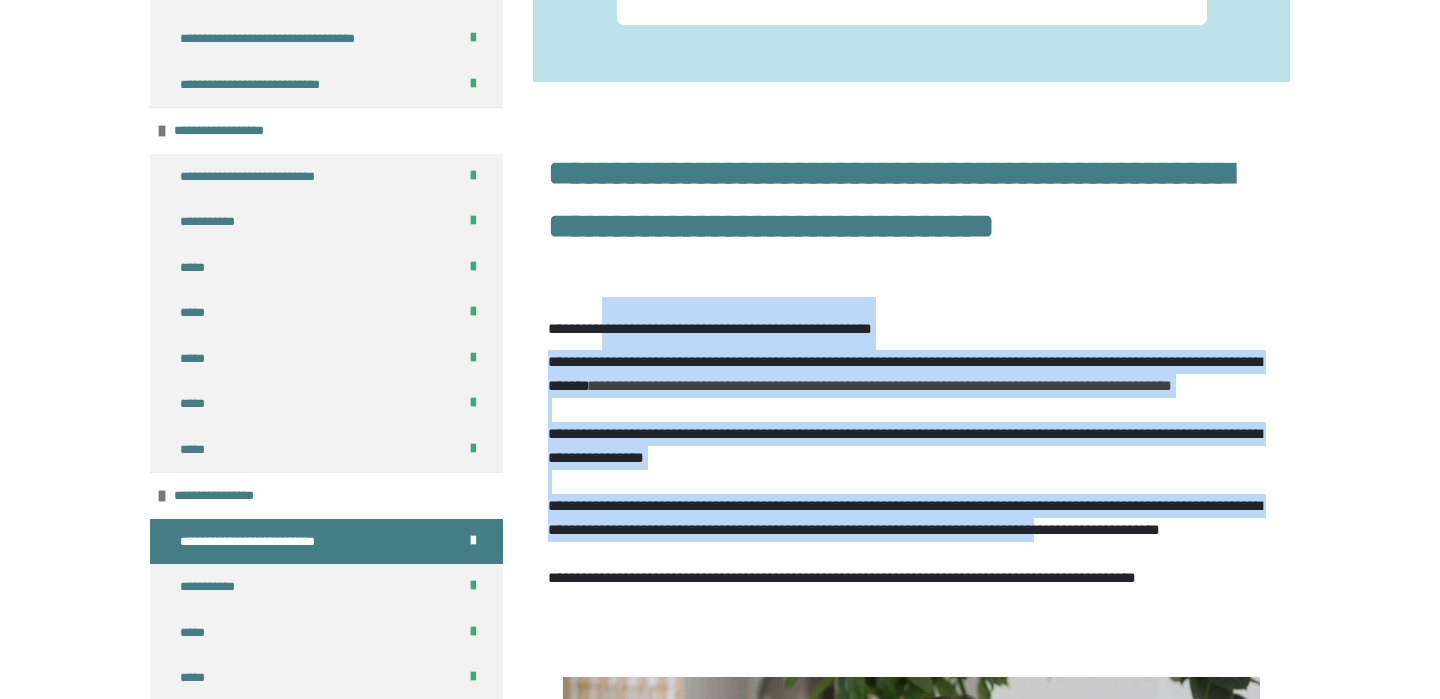 drag, startPoint x: 617, startPoint y: 345, endPoint x: 799, endPoint y: 566, distance: 286.2953 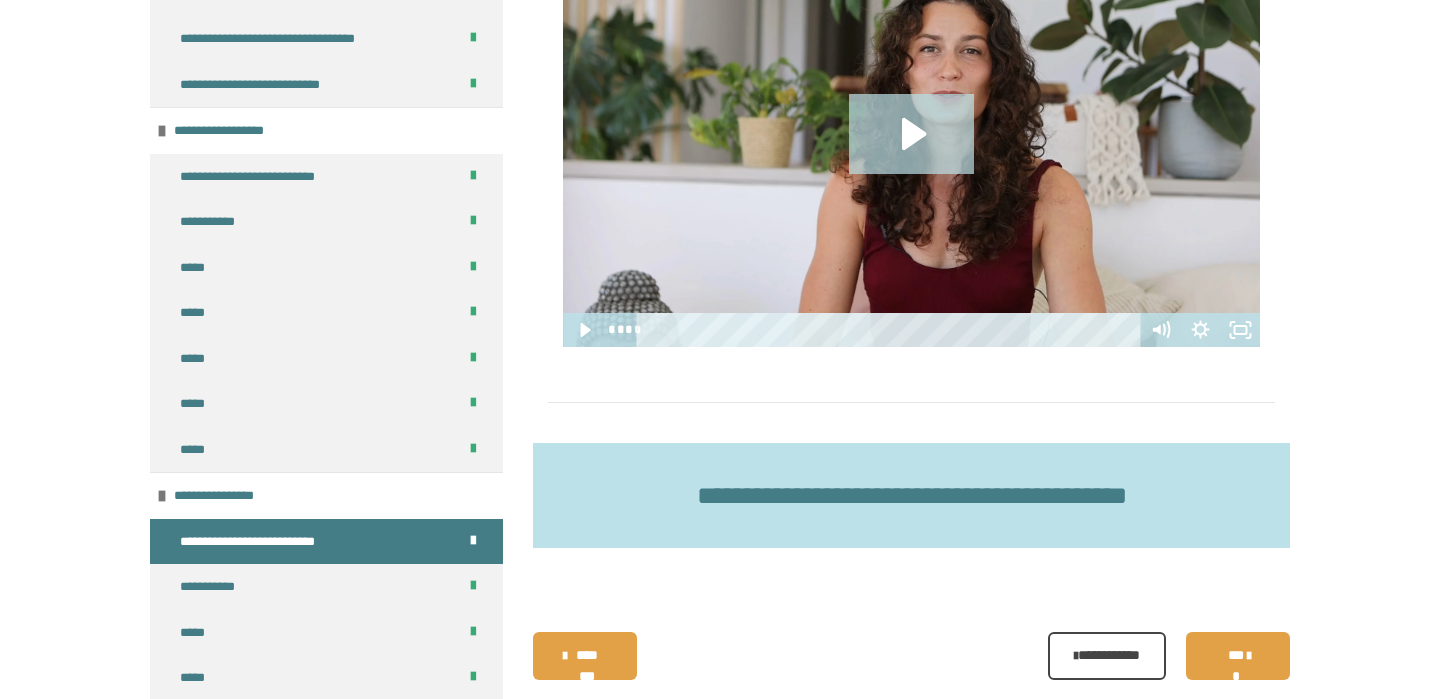scroll, scrollTop: 1246, scrollLeft: 0, axis: vertical 